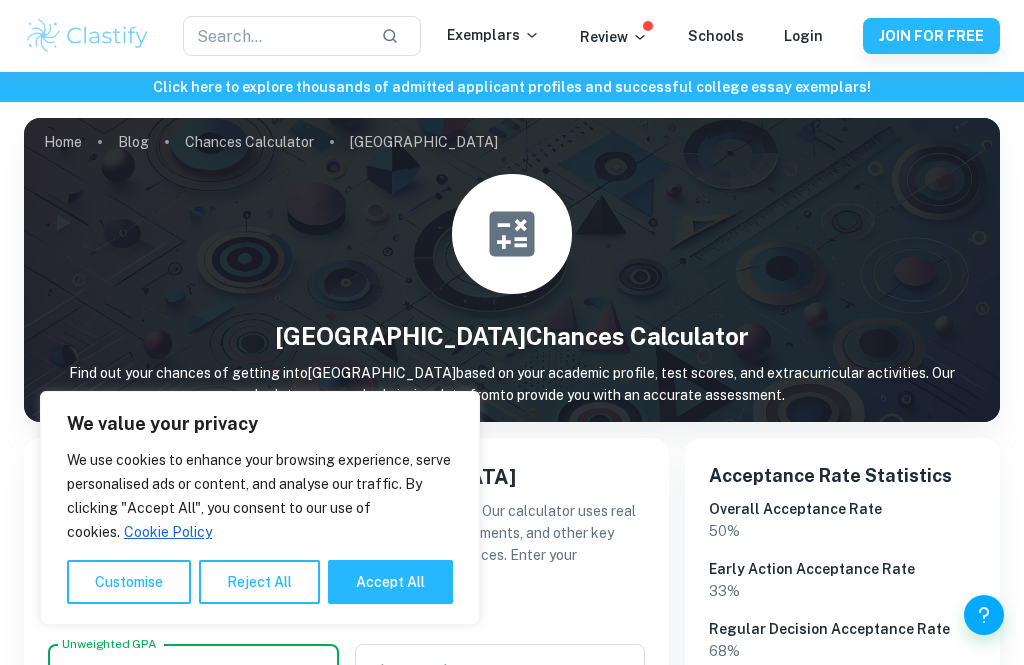 scroll, scrollTop: 512, scrollLeft: 0, axis: vertical 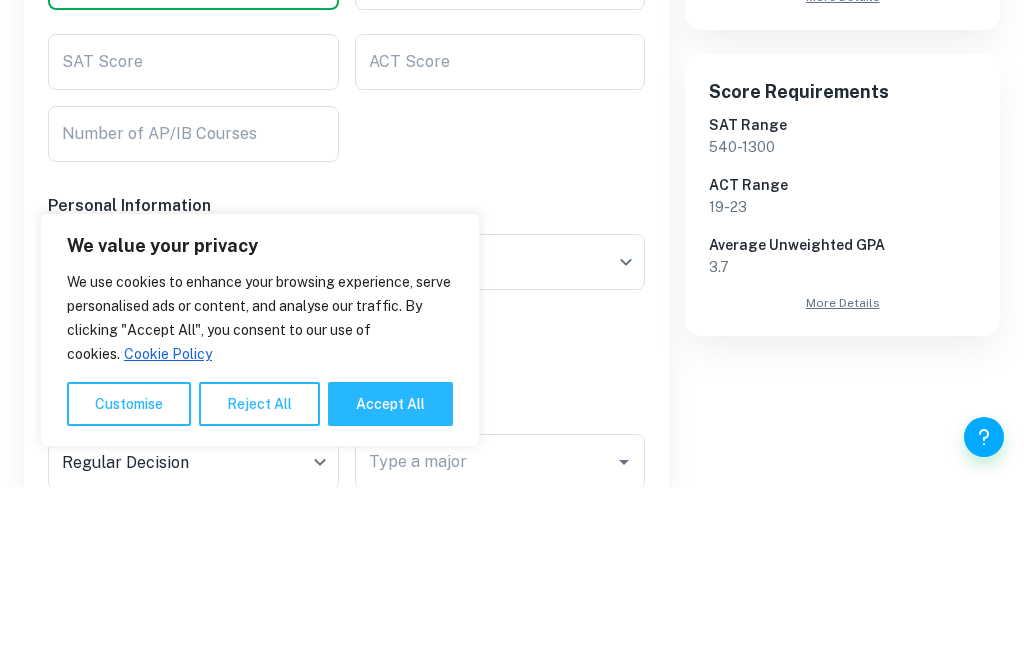 type on "3" 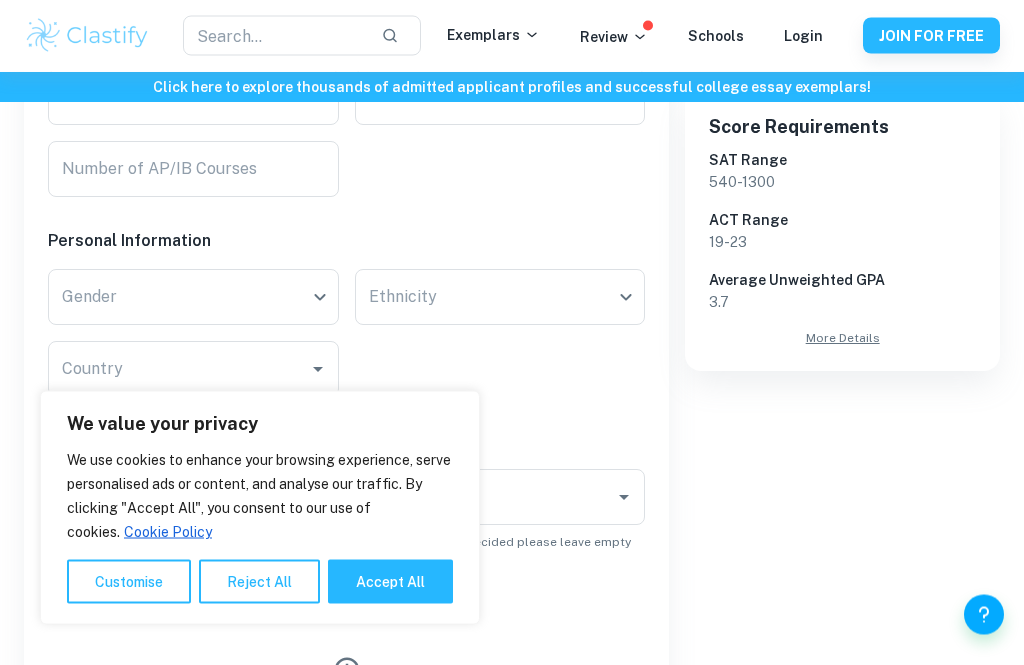 scroll, scrollTop: 667, scrollLeft: 0, axis: vertical 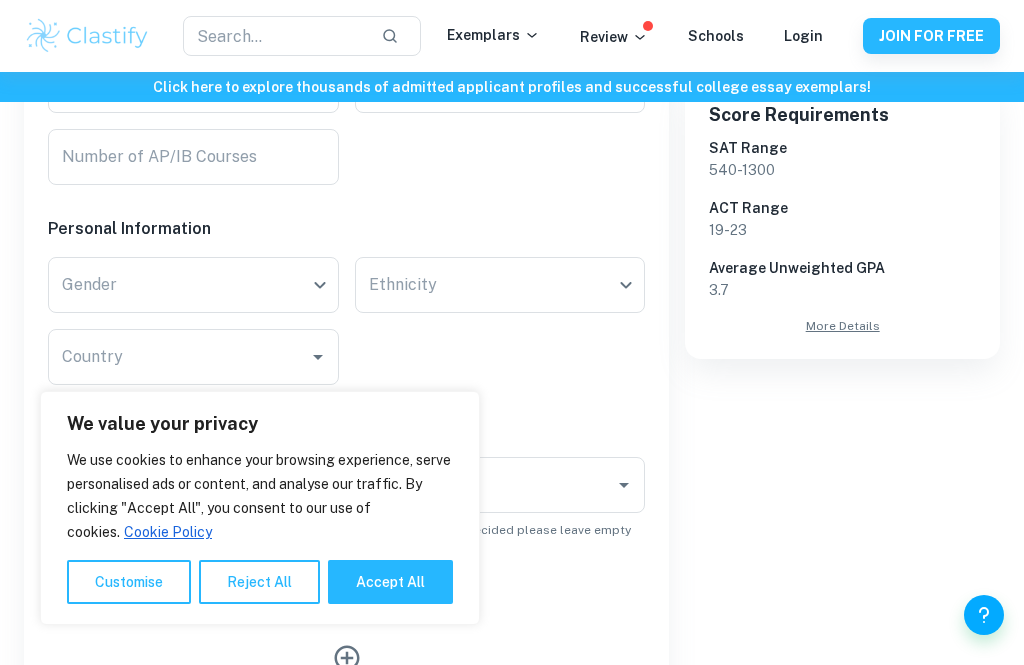 type on "3.299" 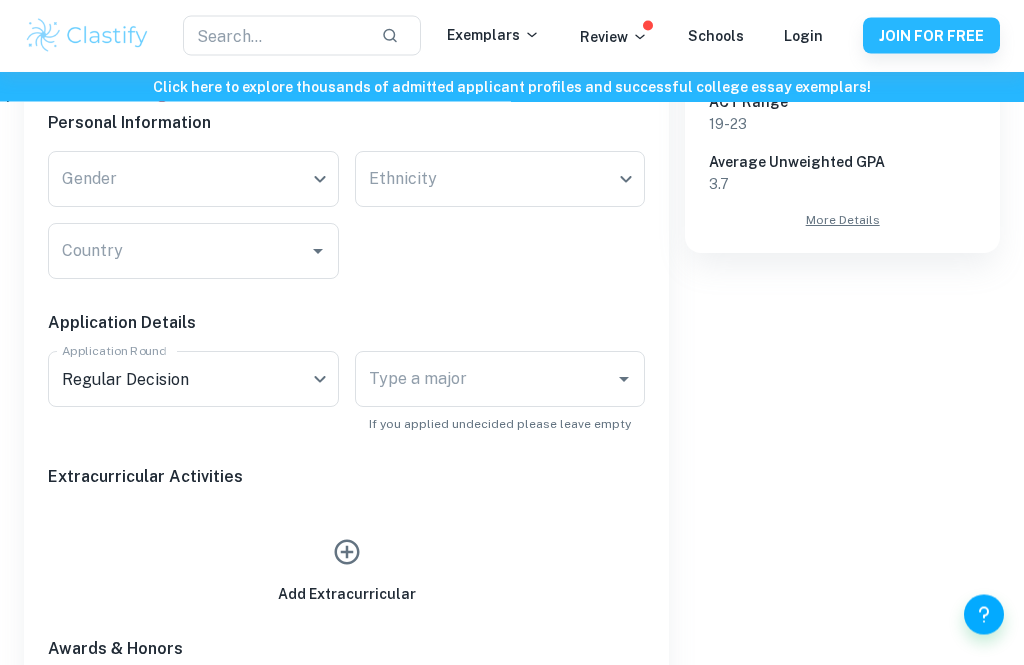 click on "We value your privacy We use cookies to enhance your browsing experience, serve personalised ads or content, and analyse our traffic. By clicking "Accept All", you consent to our use of cookies.   Cookie Policy Customise   Reject All   Accept All   Customise Consent Preferences   We use cookies to help you navigate efficiently and perform certain functions. You will find detailed information about all cookies under each consent category below. The cookies that are categorised as "Necessary" are stored on your browser as they are essential for enabling the basic functionalities of the site. ...  Show more For more information on how Google's third-party cookies operate and handle your data, see:   Google Privacy Policy Necessary Always Active Necessary cookies are required to enable the basic features of this site, such as providing secure log-in or adjusting your consent preferences. These cookies do not store any personally identifiable data. Functional Analytics Performance Advertisement Uncategorised" at bounding box center (512, -368) 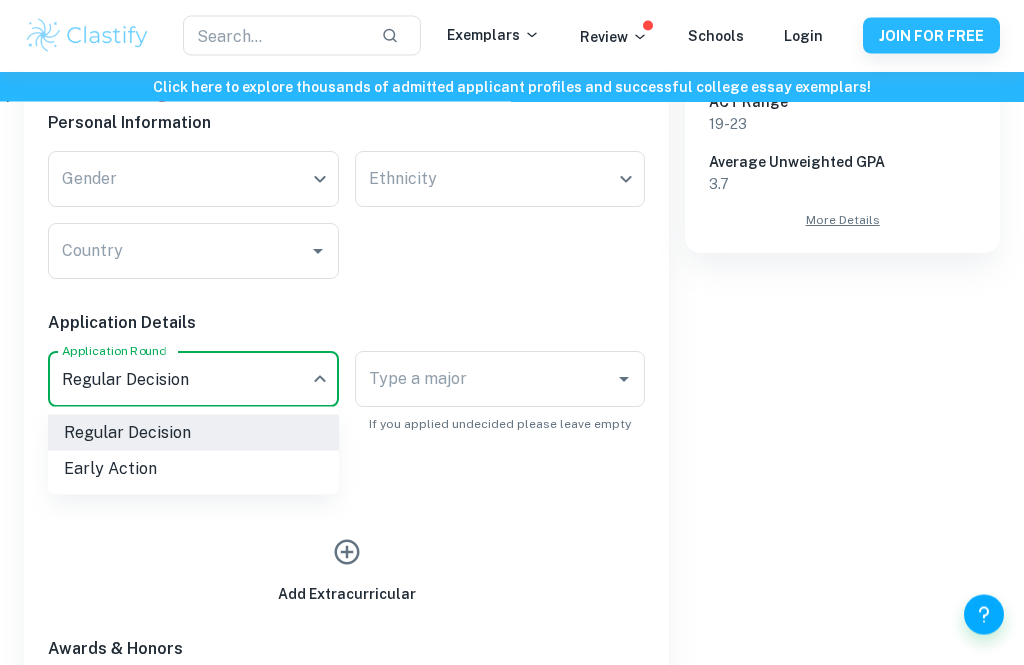 scroll, scrollTop: 773, scrollLeft: 0, axis: vertical 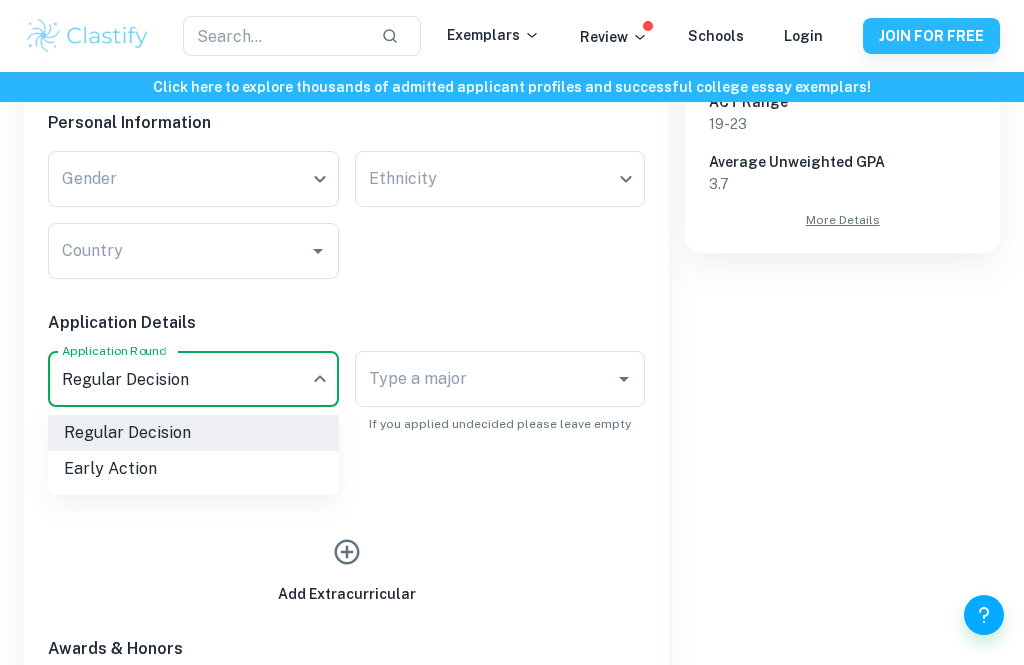 click at bounding box center (512, 332) 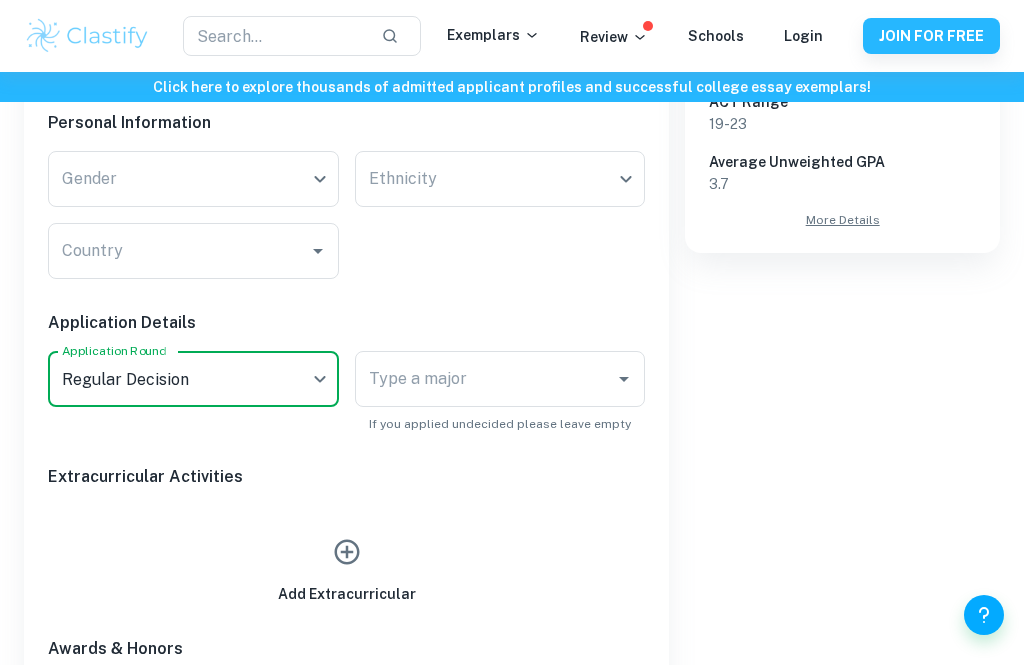click 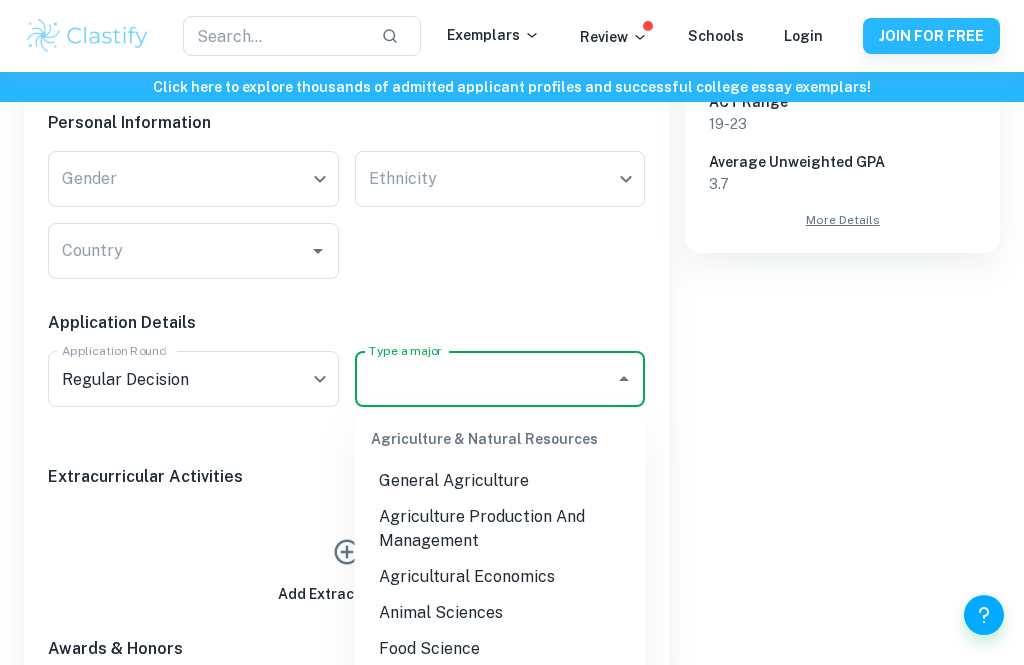 scroll, scrollTop: 772, scrollLeft: 0, axis: vertical 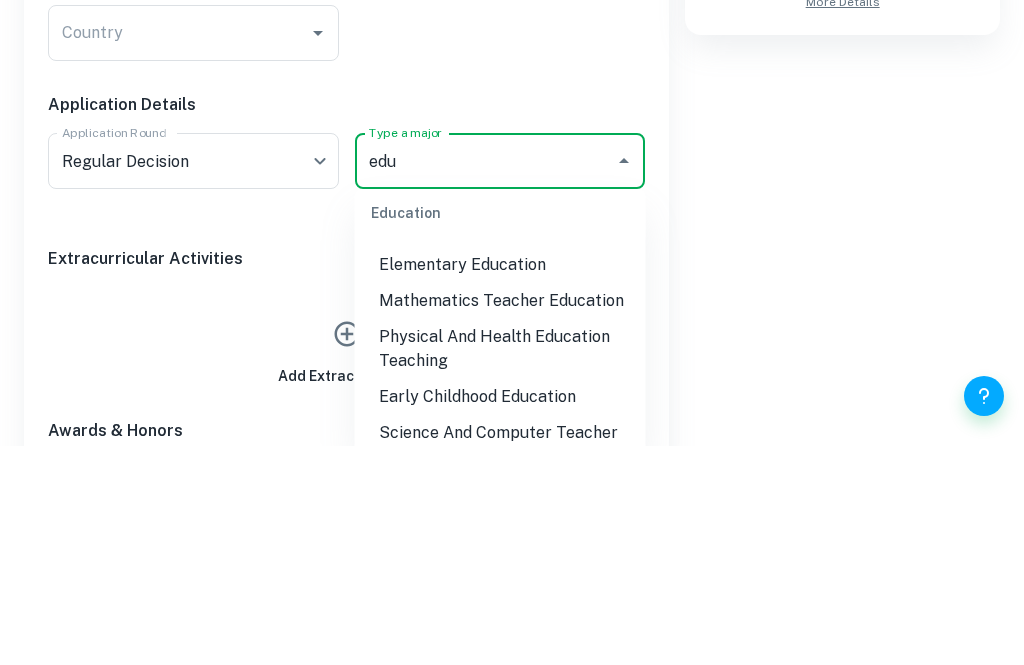 click on "Elementary Education" at bounding box center (500, 484) 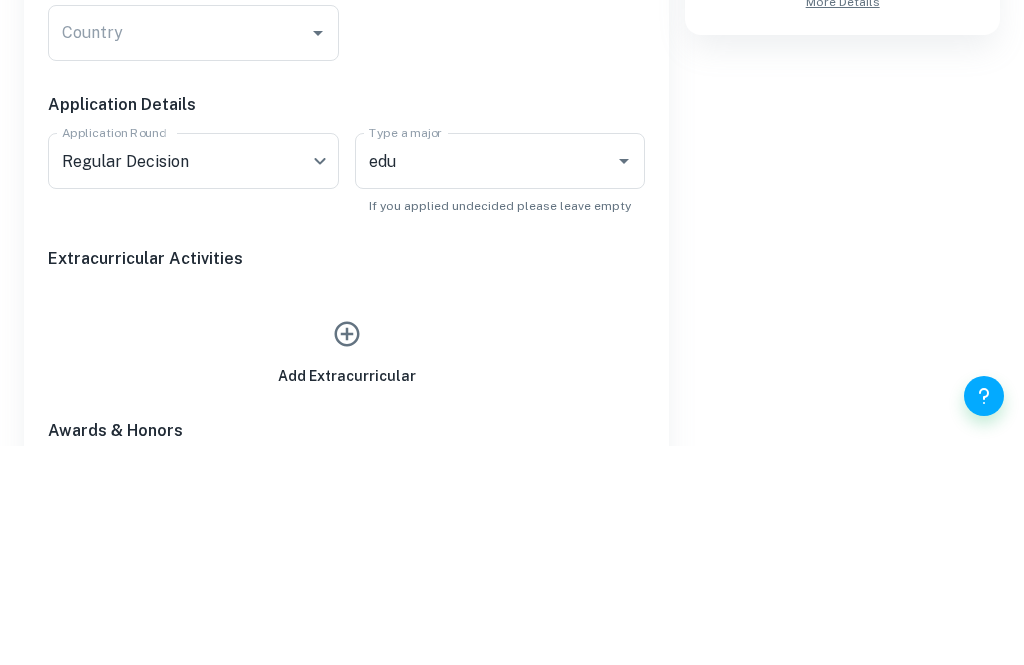 scroll, scrollTop: 992, scrollLeft: 0, axis: vertical 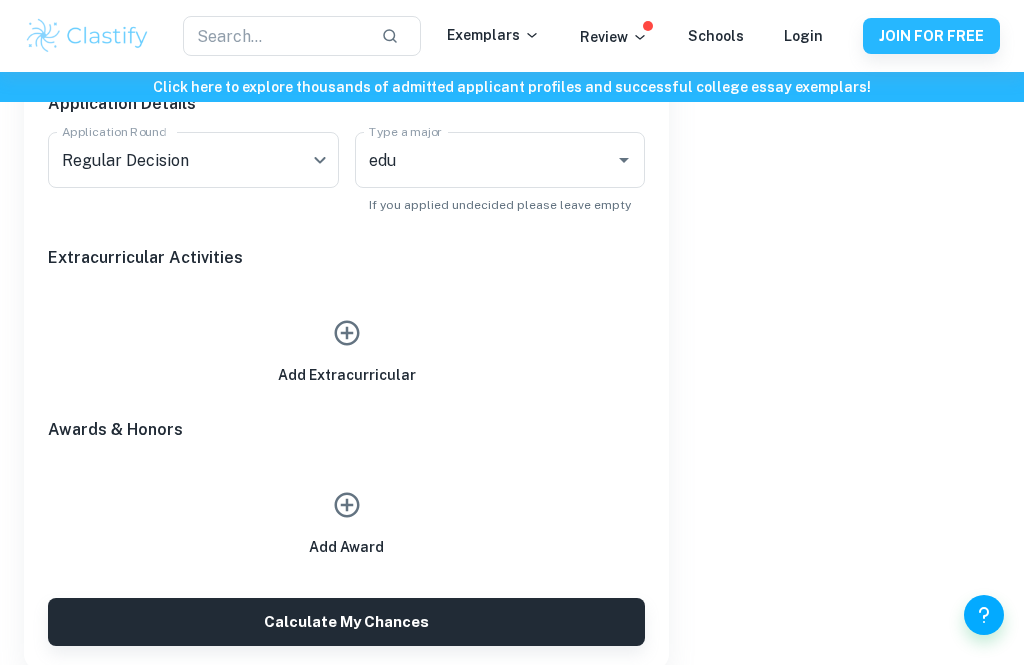 click on "Add Extracurricular" at bounding box center (346, 340) 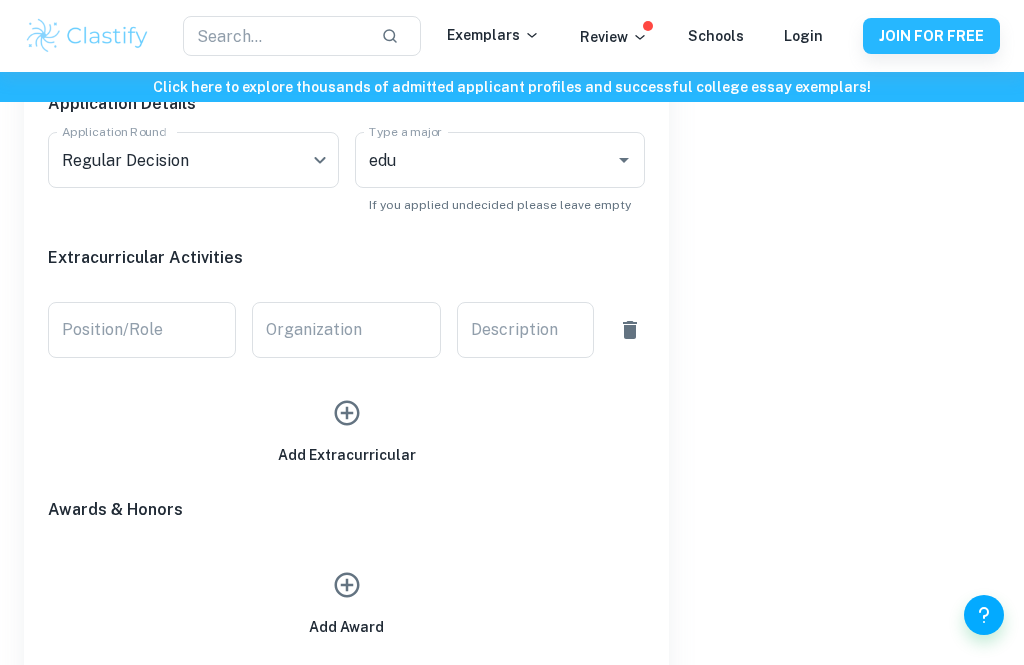 click on "Position/Role Position/Role" at bounding box center [142, 330] 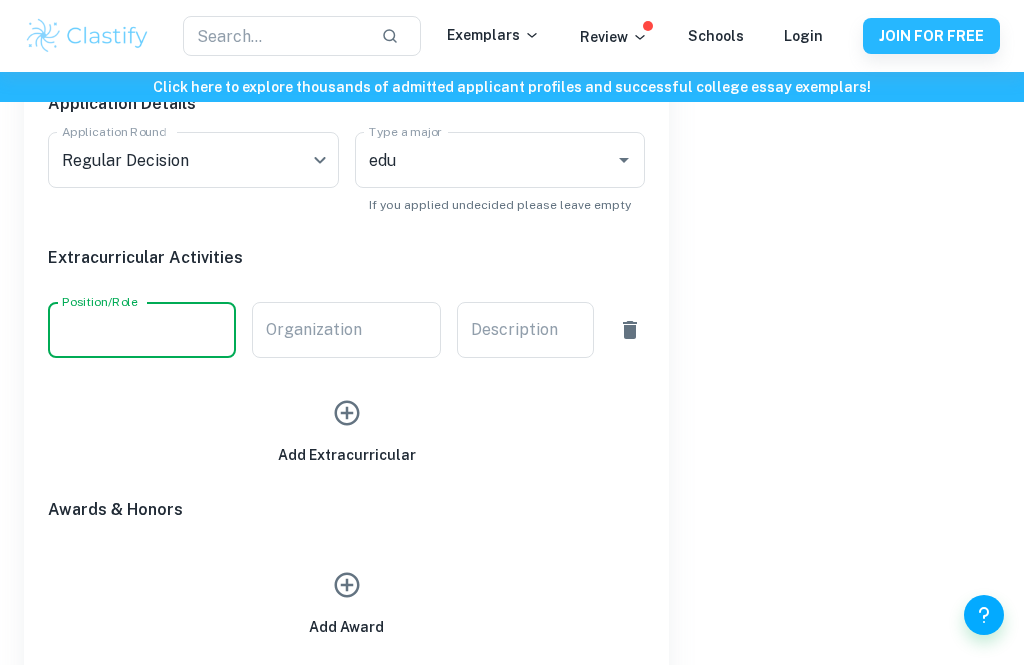 scroll, scrollTop: 991, scrollLeft: 0, axis: vertical 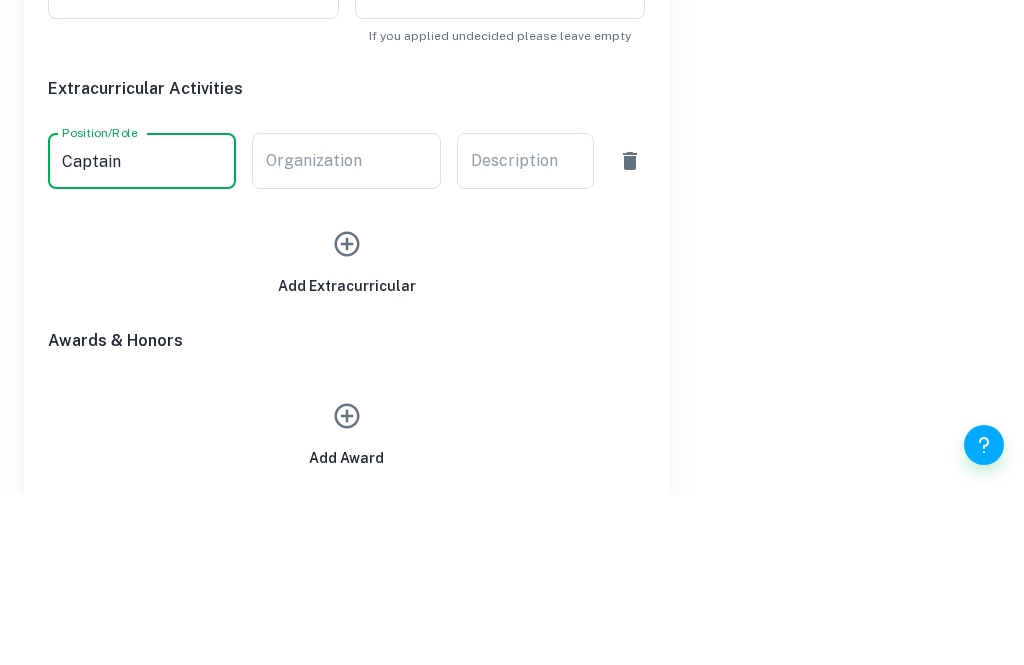 type on "Captain" 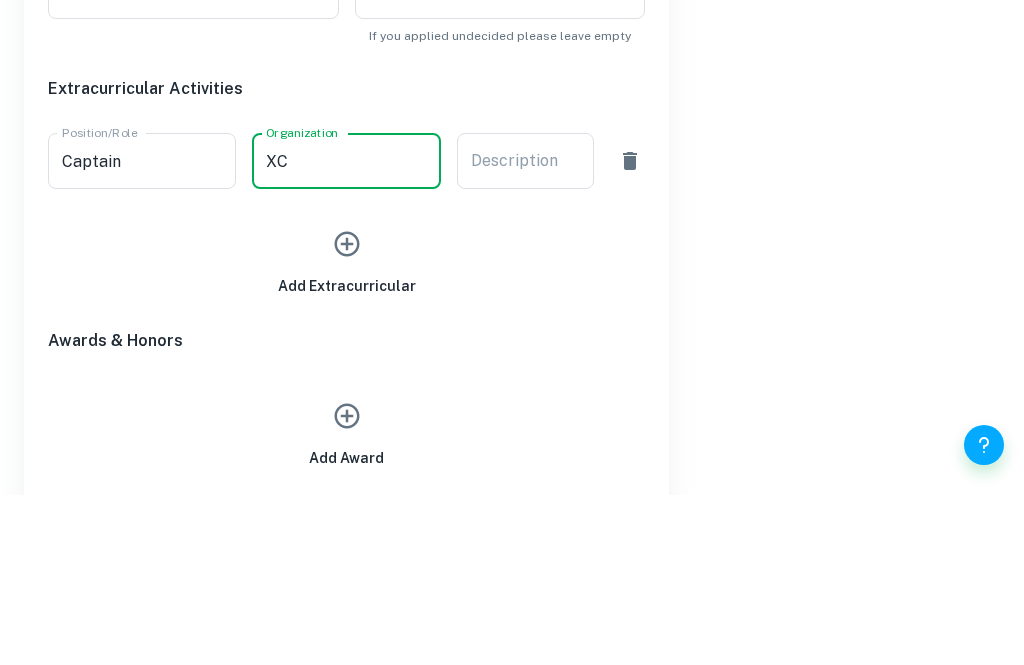 type on "XC" 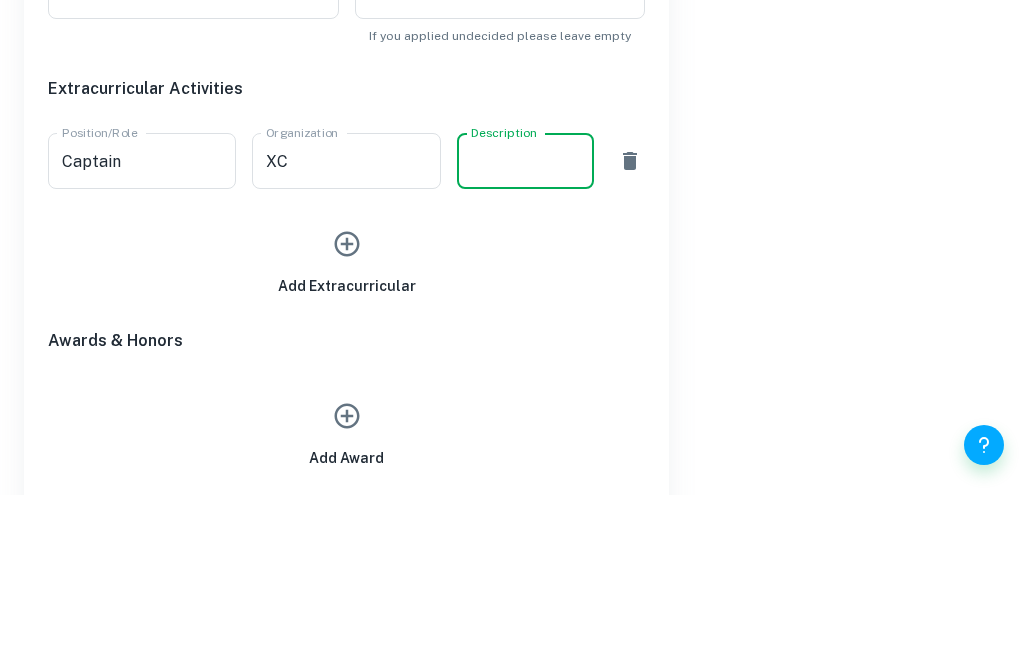 click at bounding box center [347, 414] 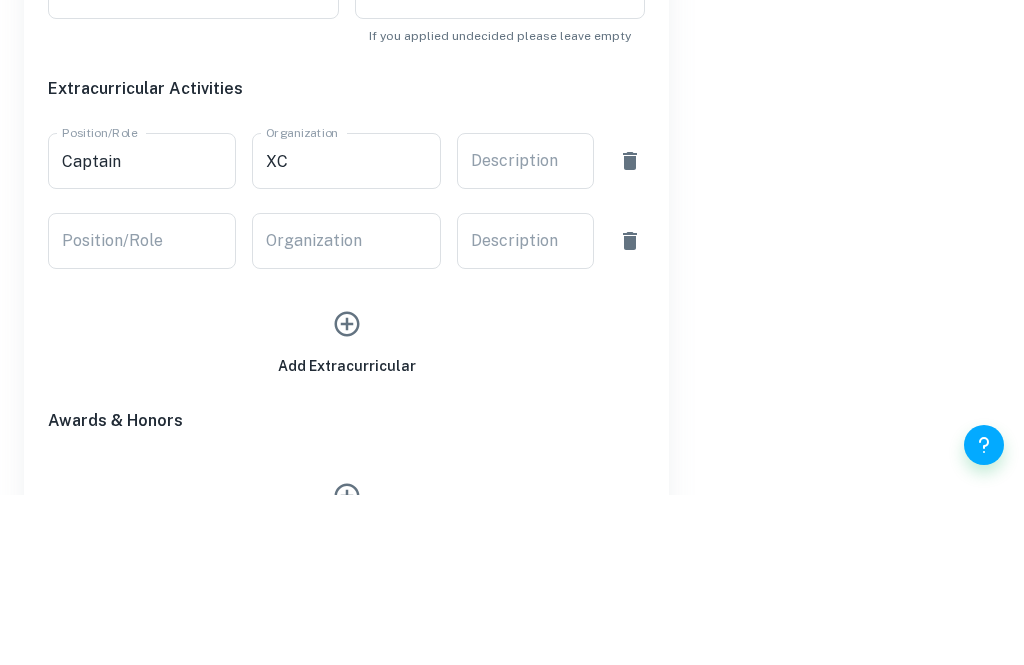 scroll, scrollTop: 1162, scrollLeft: 0, axis: vertical 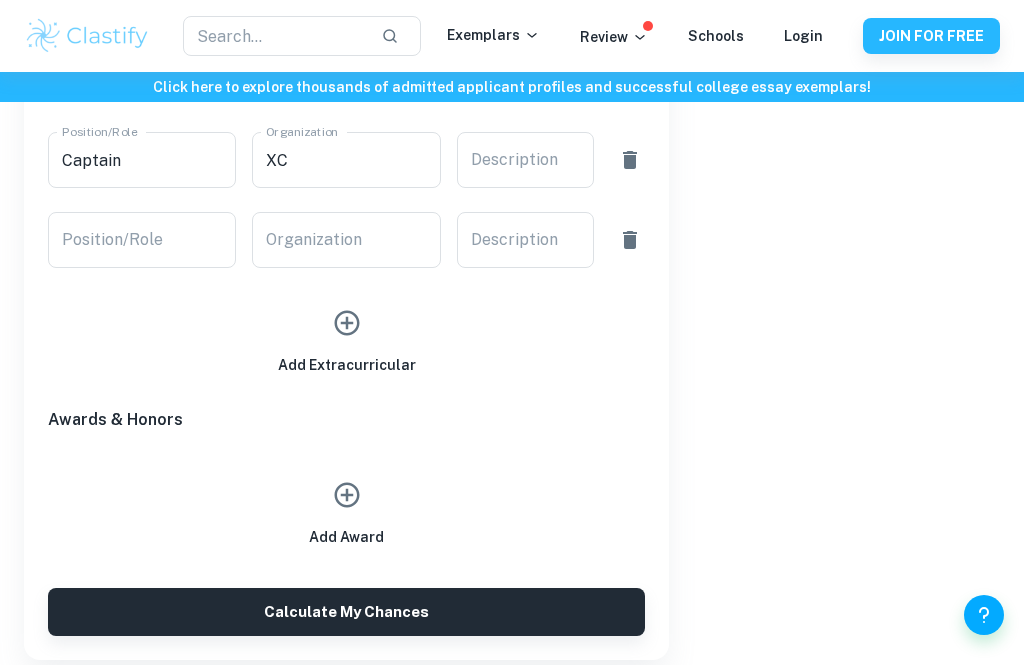 click on "Description x Description" at bounding box center (525, 160) 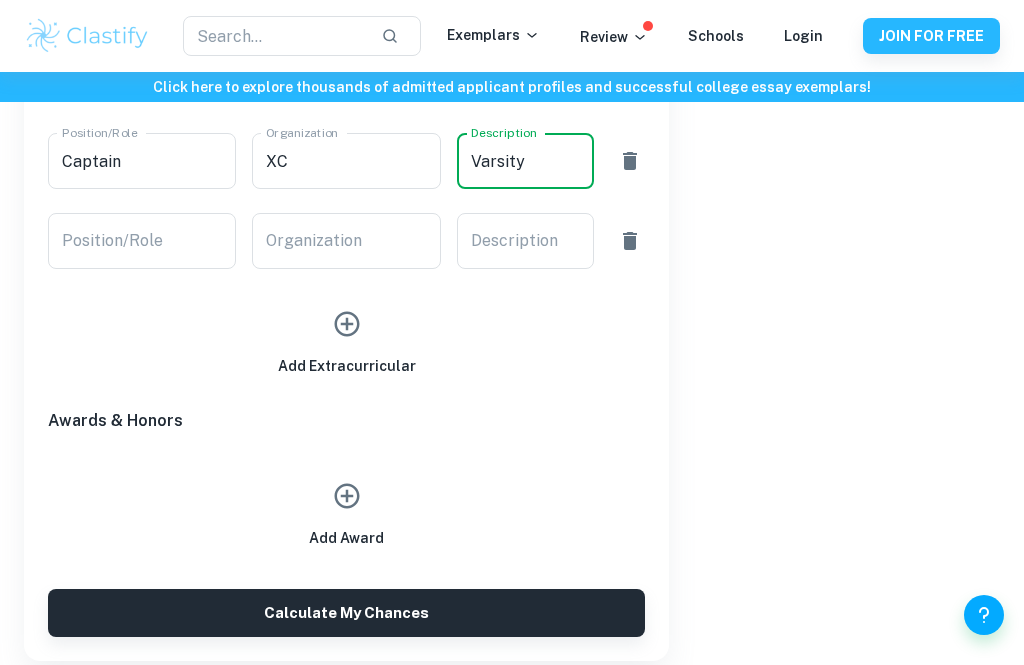 type on "Varsity" 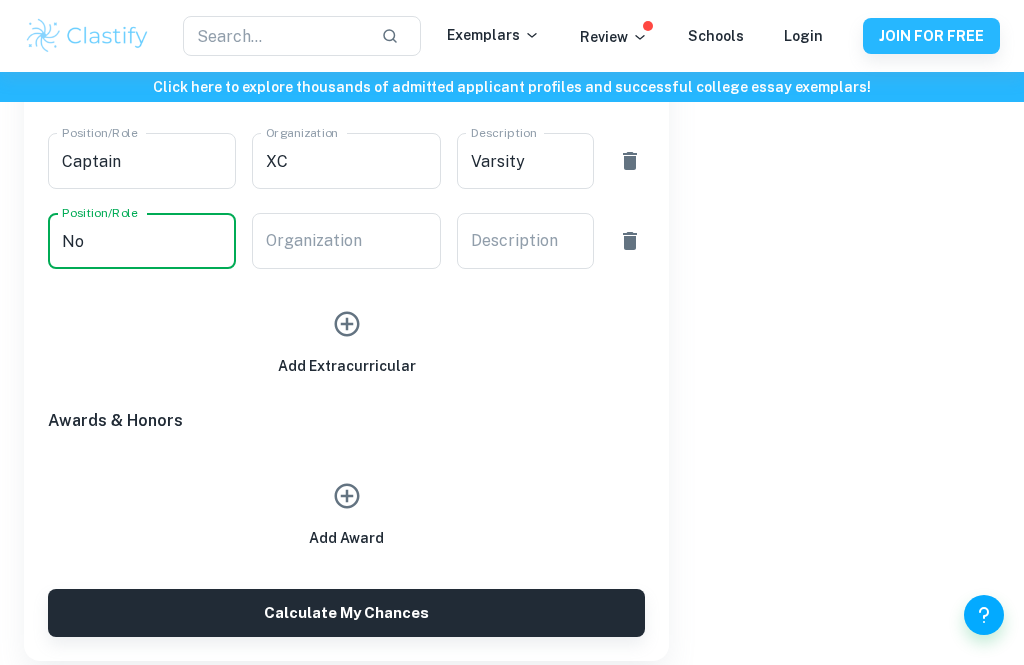 type on "N" 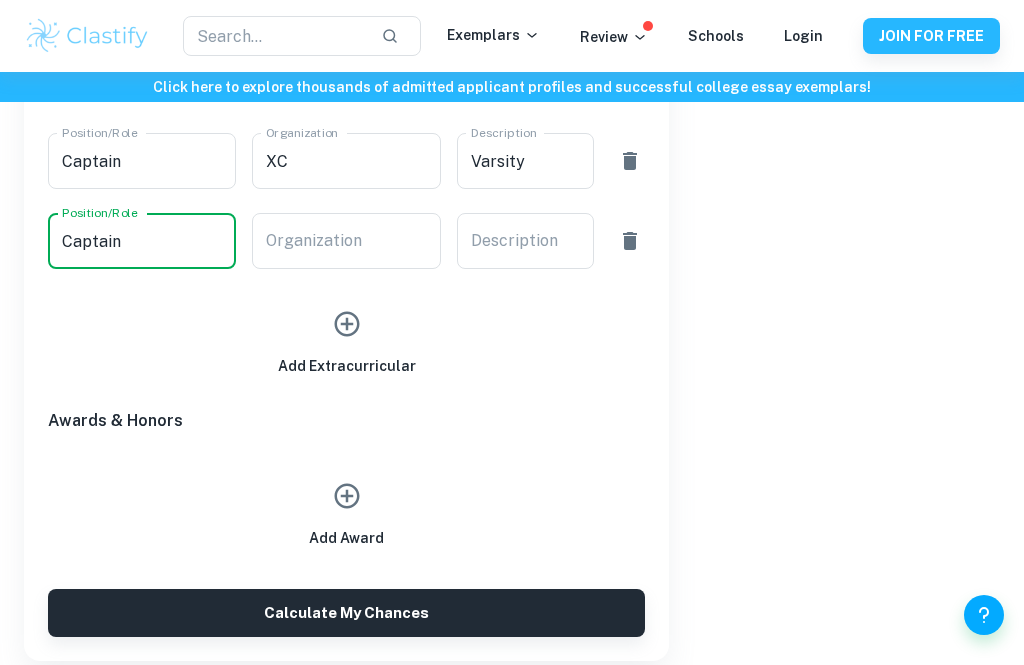 type on "Captain" 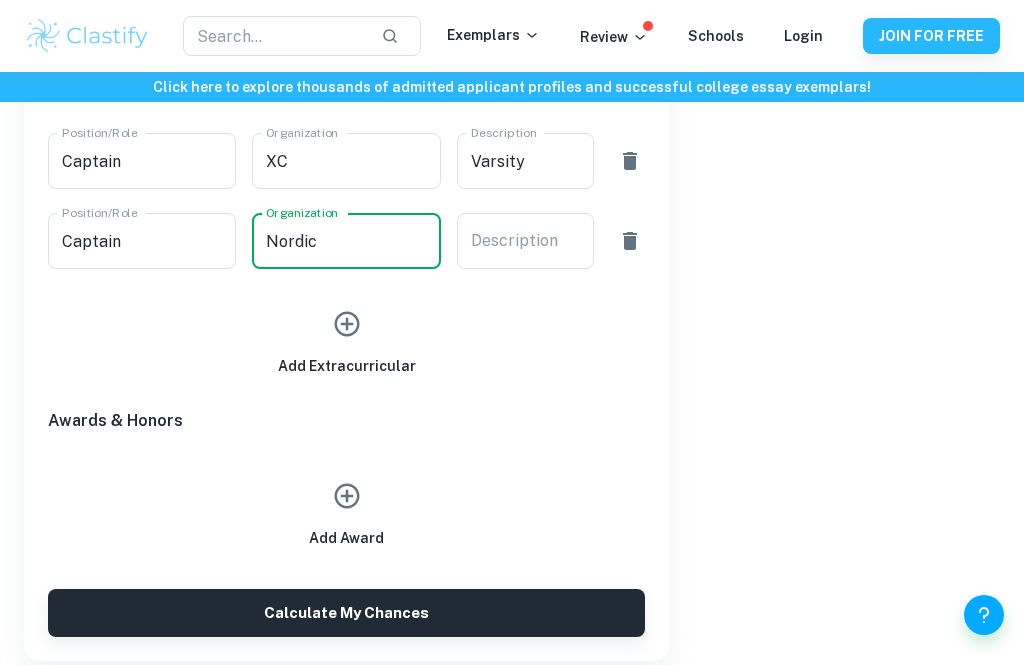 type on "Nordic" 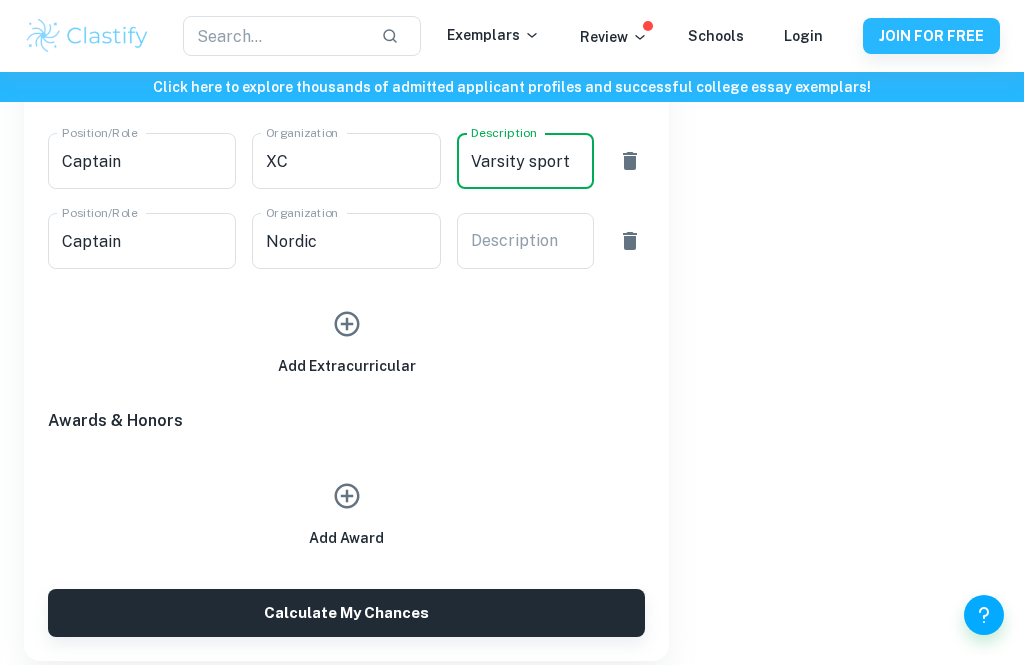 type on "Varsity sport" 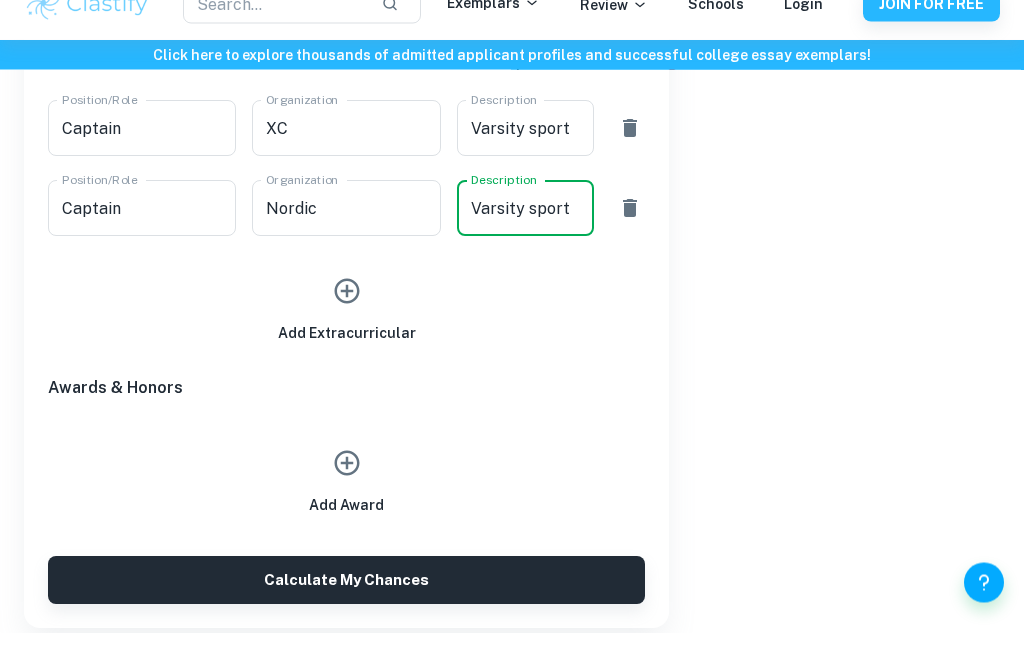 type on "Varsity sport" 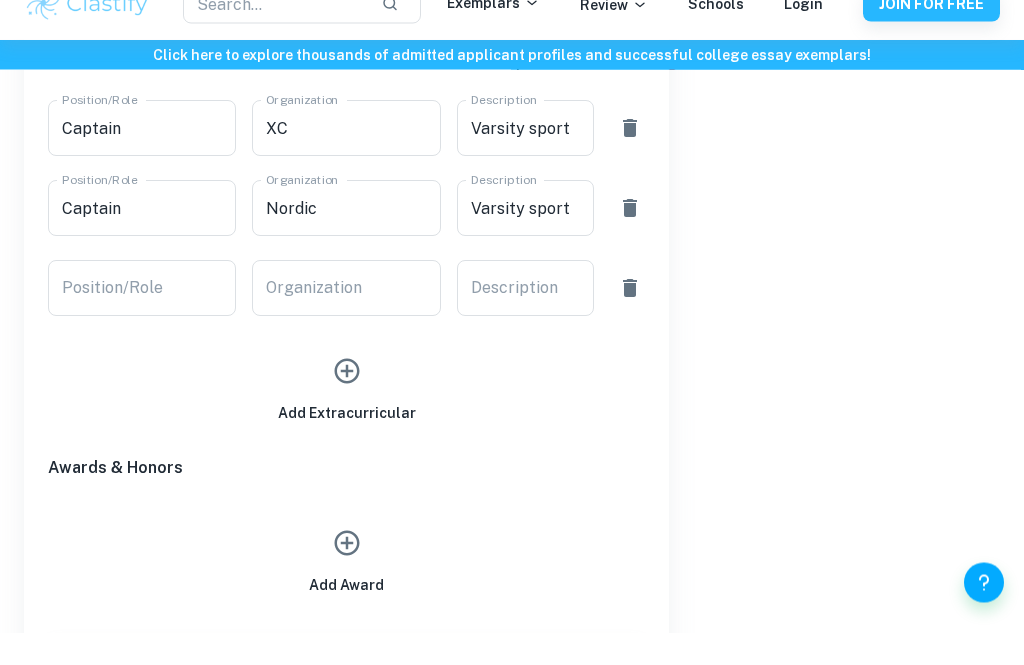 scroll, scrollTop: 1194, scrollLeft: 0, axis: vertical 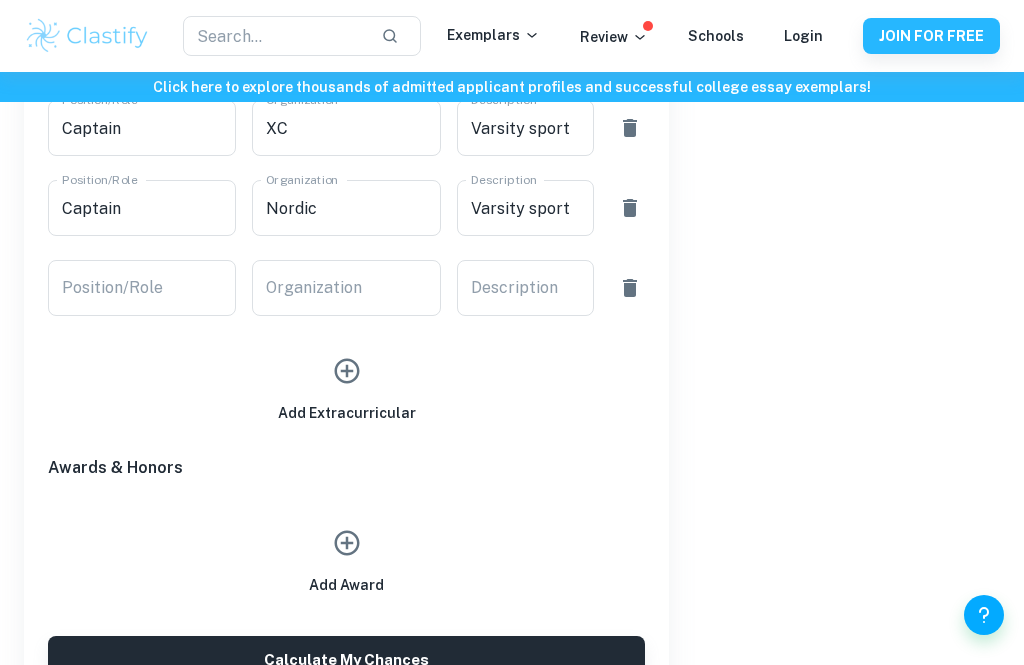 click at bounding box center [347, 371] 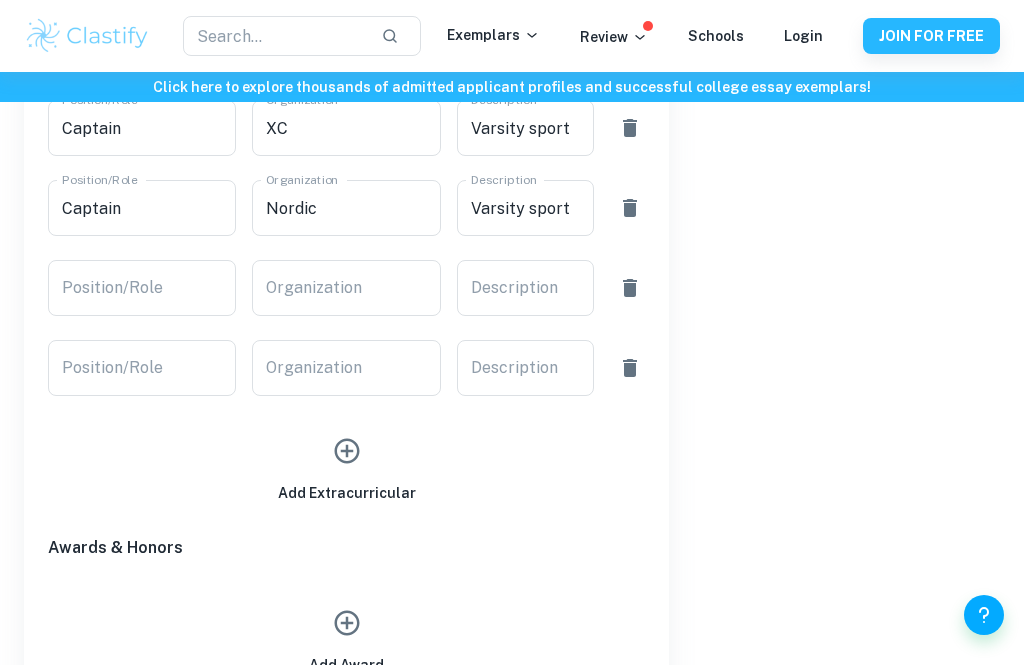 click on "Position/Role Position/Role" at bounding box center (142, 288) 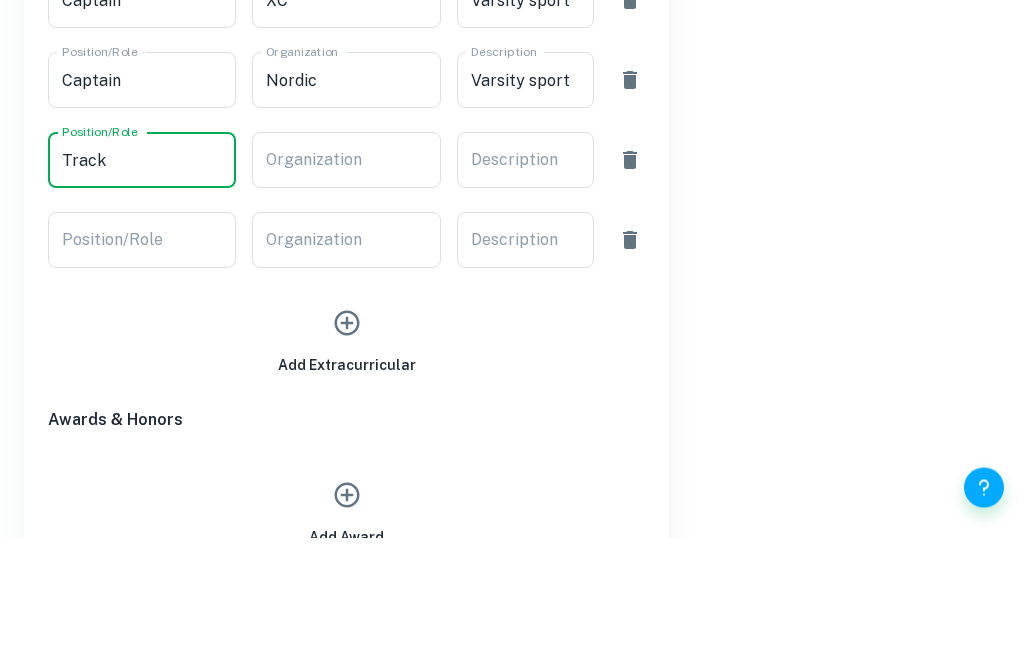 click on "Organization" at bounding box center [346, 288] 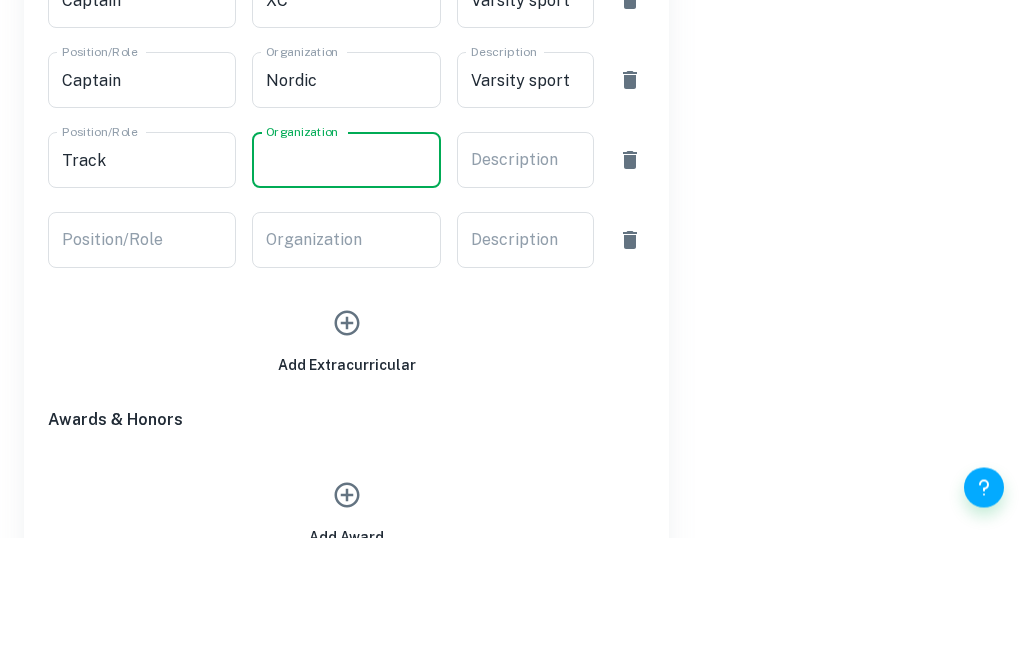 click on "Track" at bounding box center [142, 288] 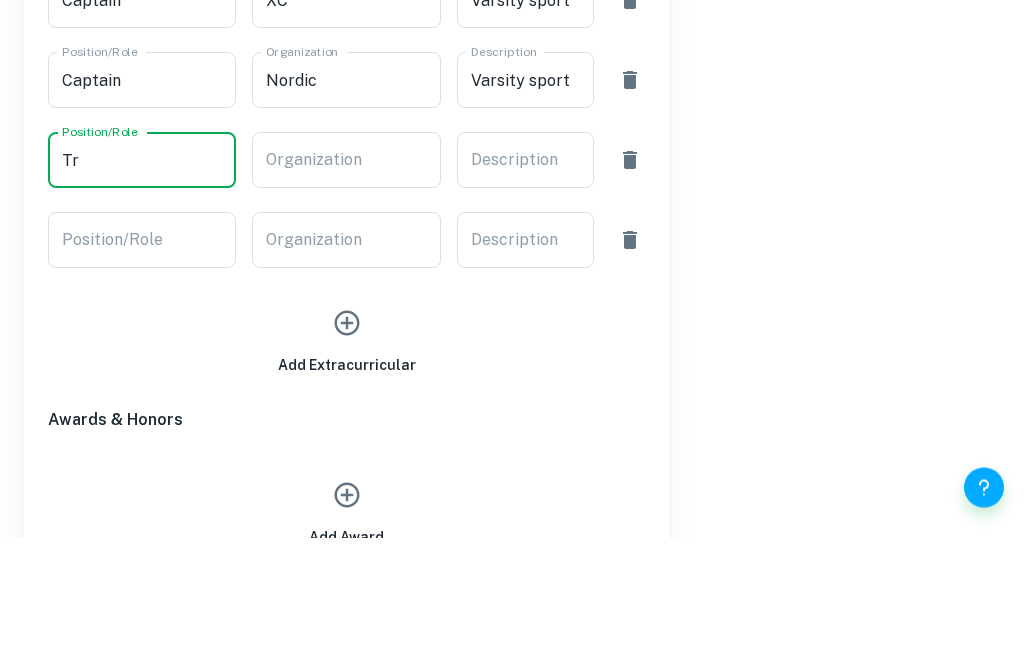 type on "T" 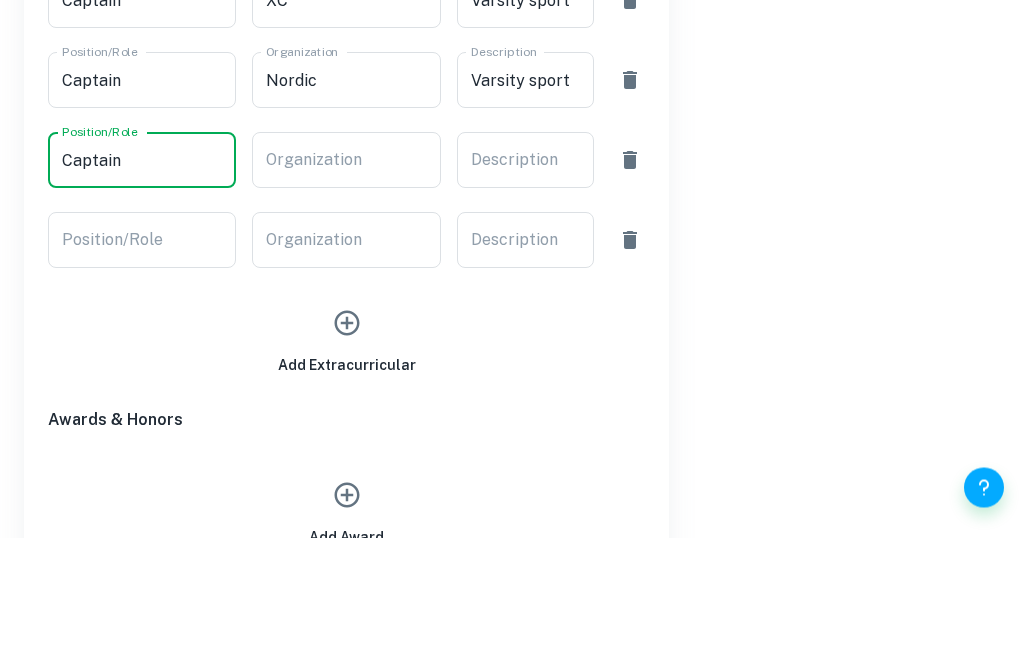 type on "Captain" 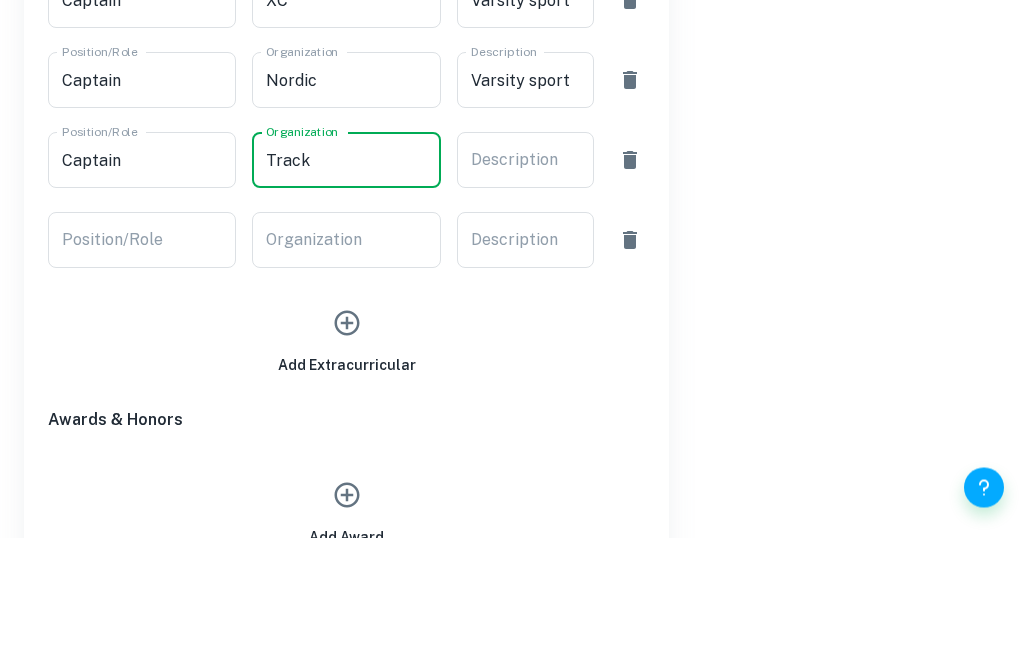 type on "Track" 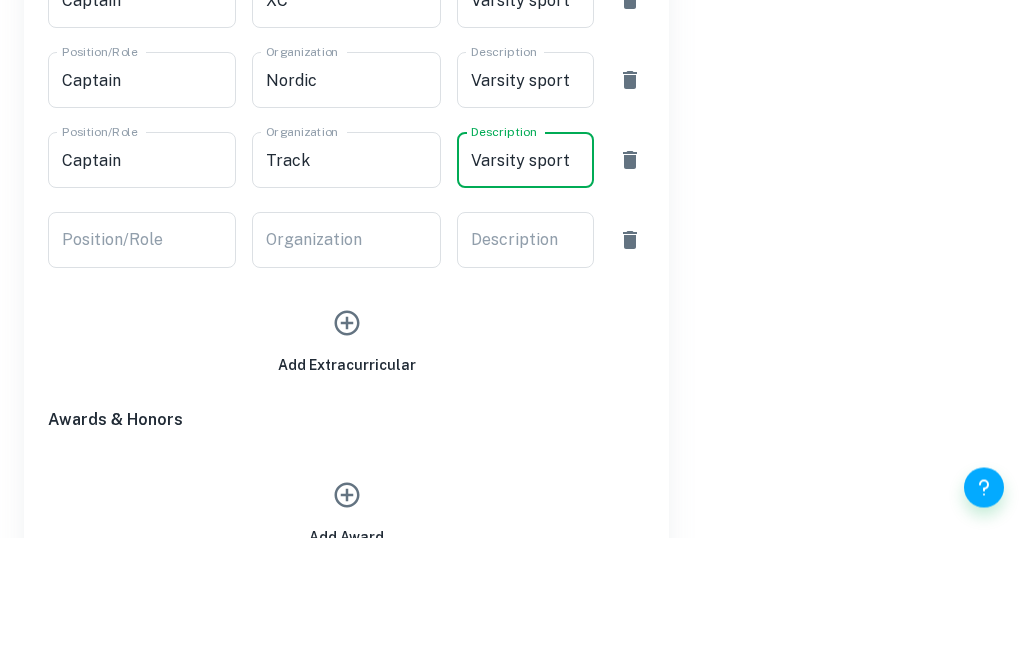 type on "Varsity sport" 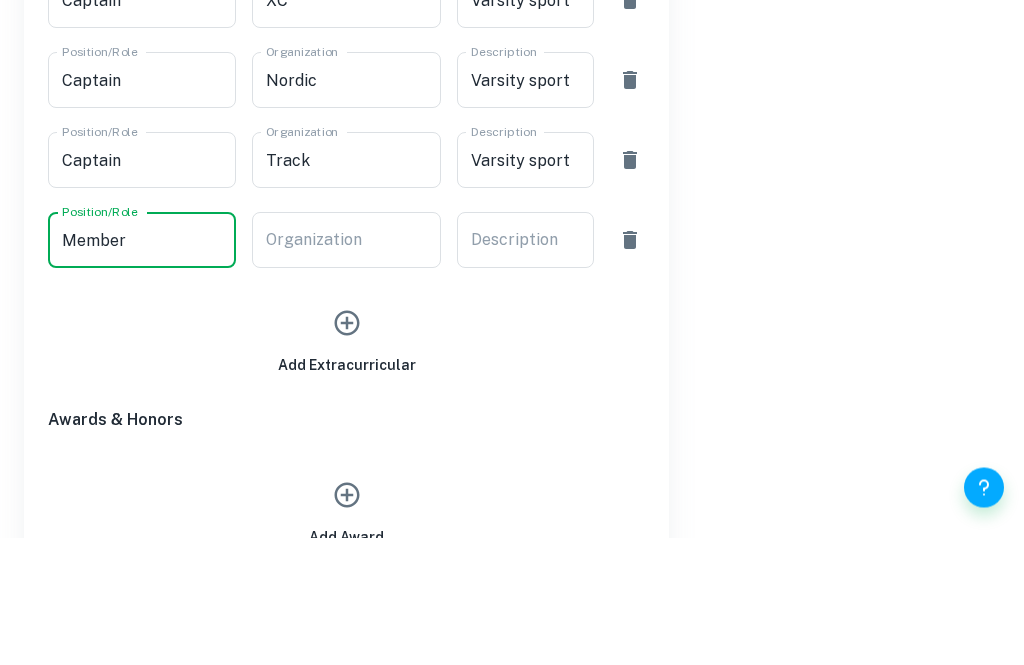 type on "Member" 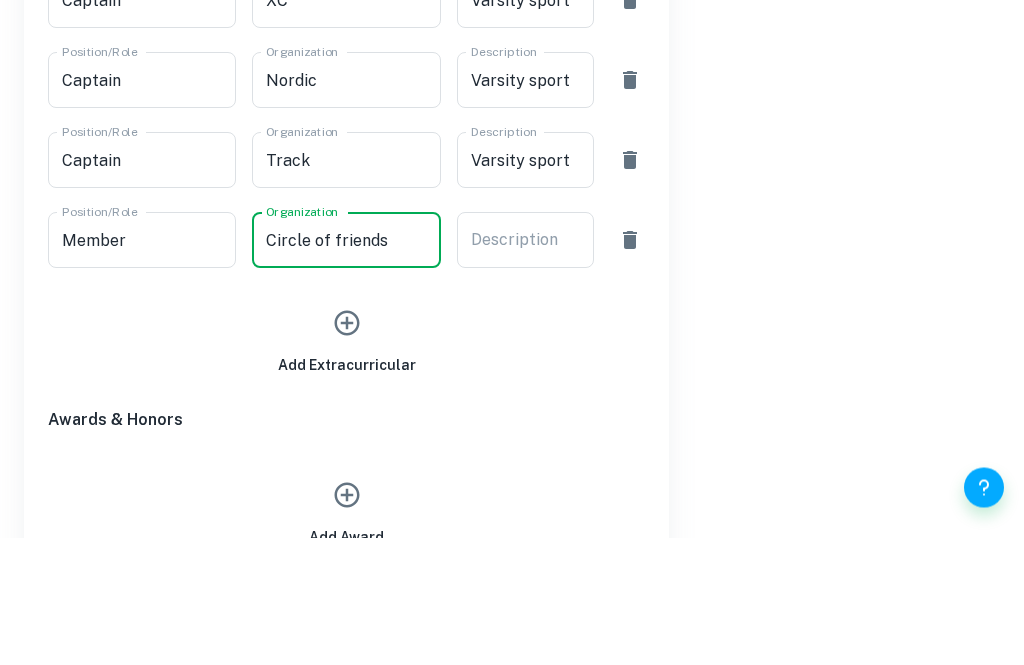 type on "Circle of friends" 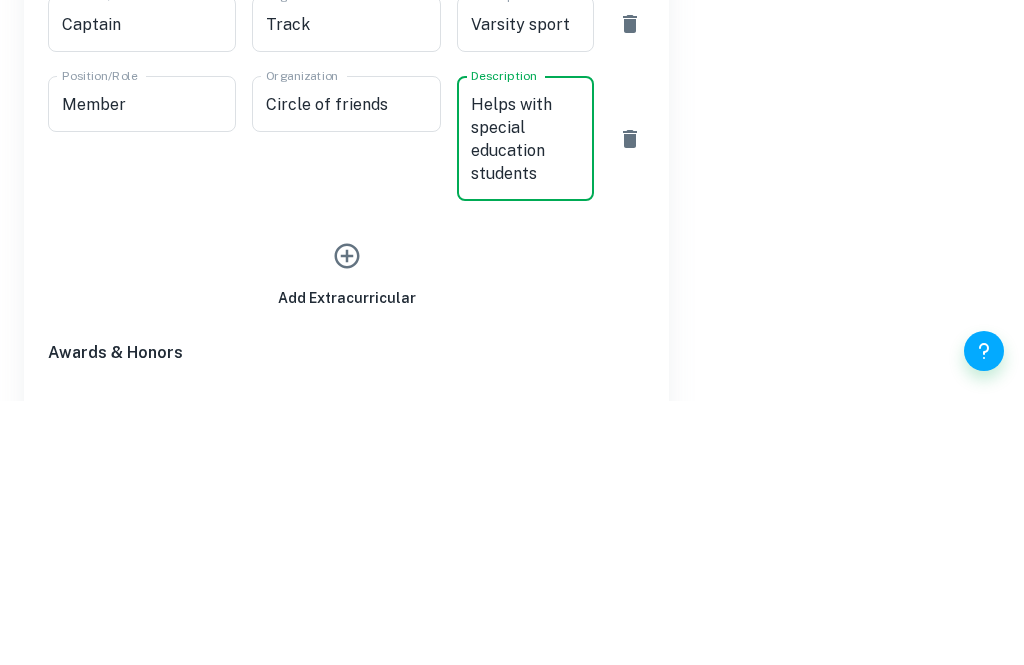 type on "Helps with special education students" 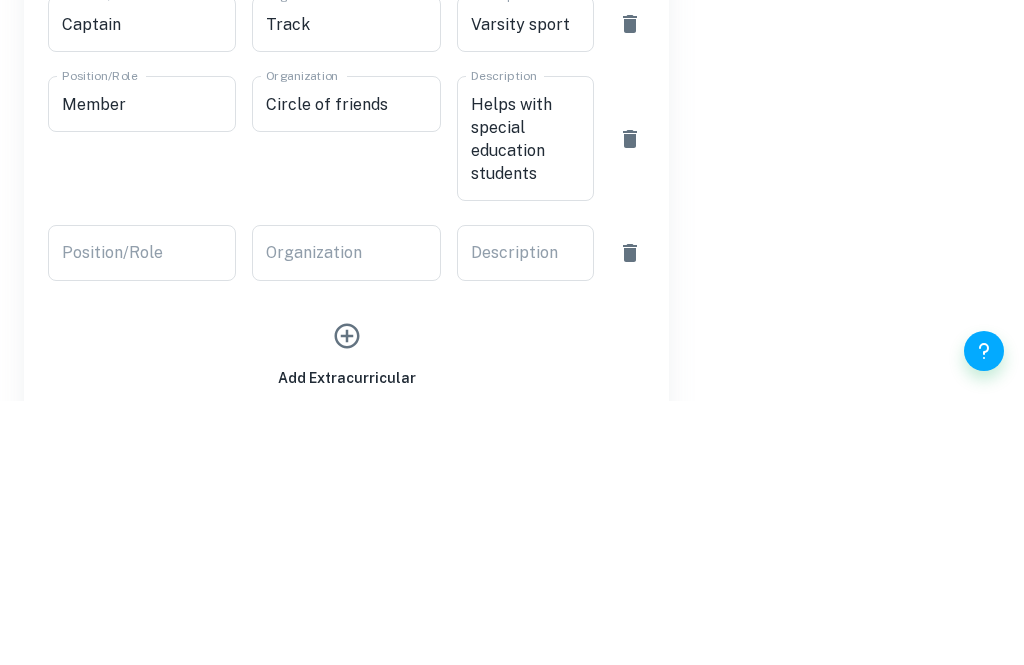 scroll, scrollTop: 1458, scrollLeft: 0, axis: vertical 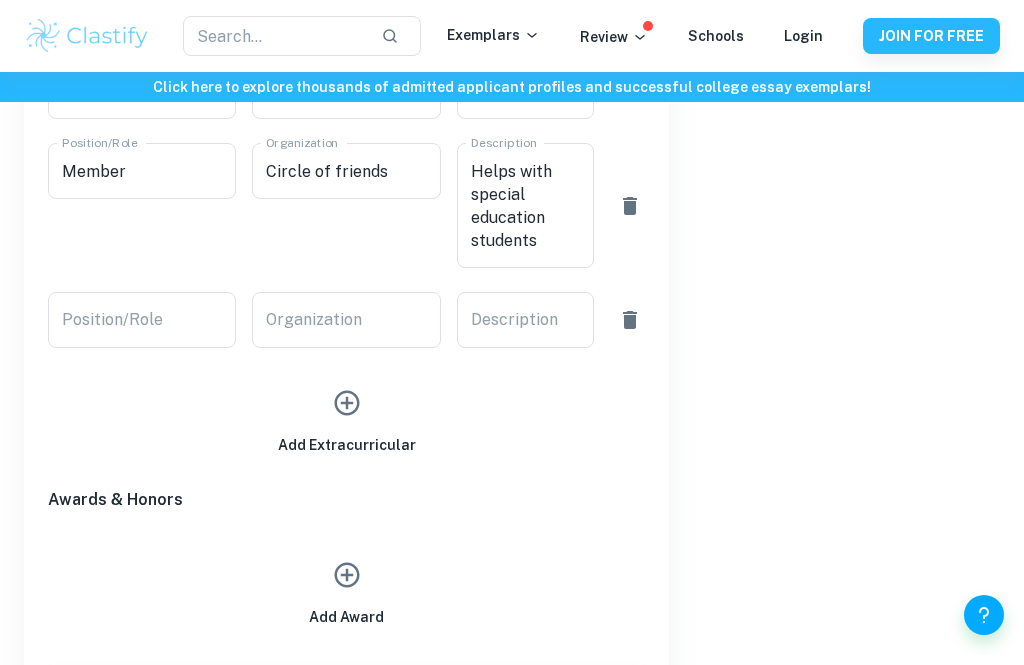 click on "Position/Role Position/Role" at bounding box center (142, 320) 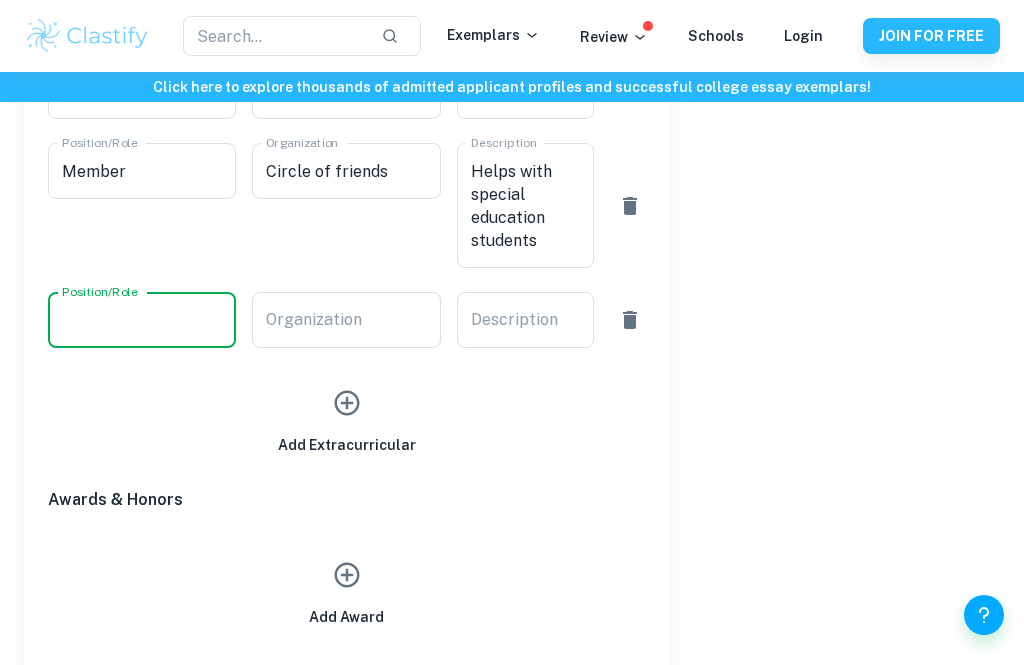 scroll, scrollTop: 1390, scrollLeft: 0, axis: vertical 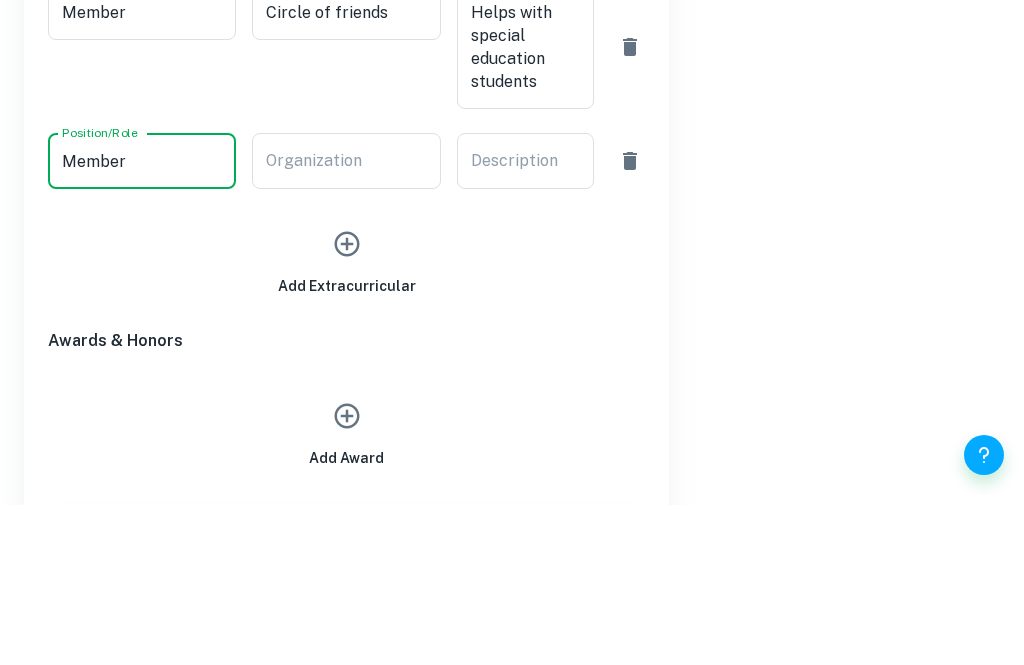 type on "Member" 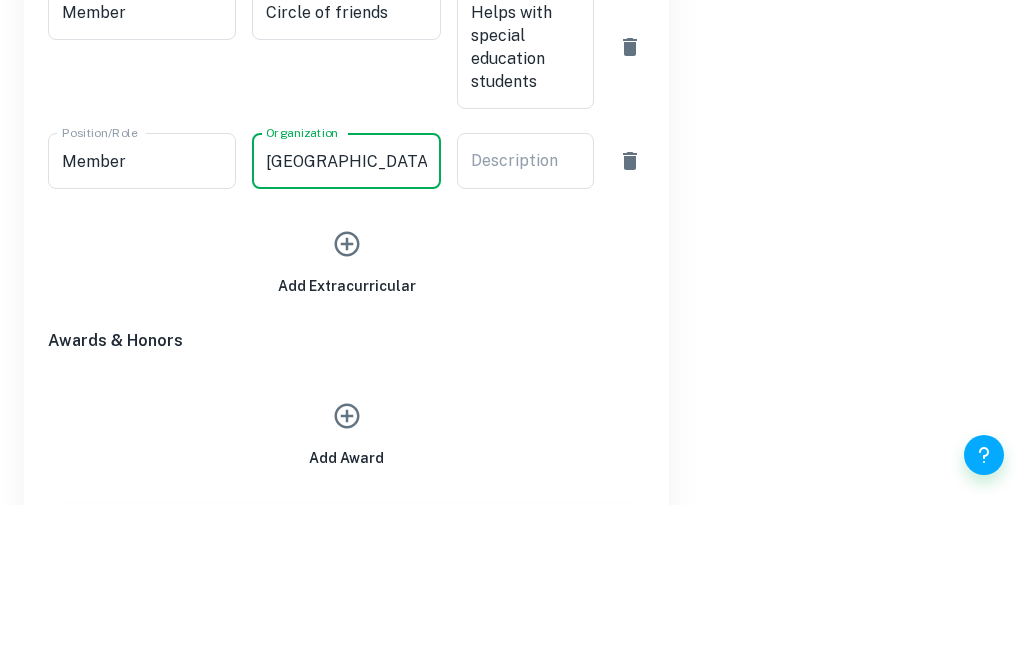 type on "[GEOGRAPHIC_DATA]" 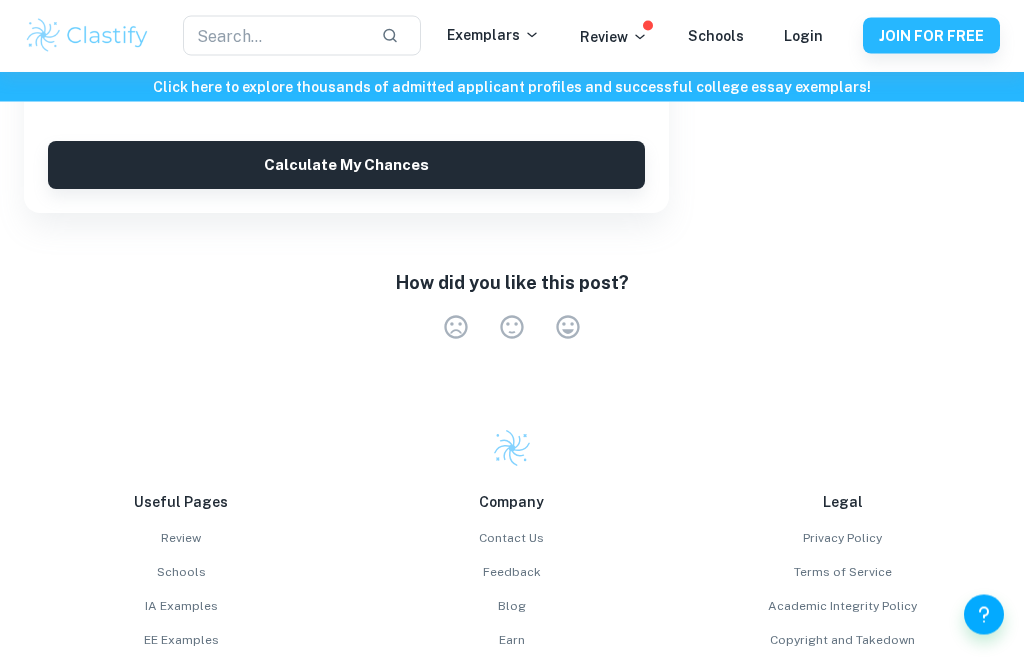 scroll, scrollTop: 1905, scrollLeft: 0, axis: vertical 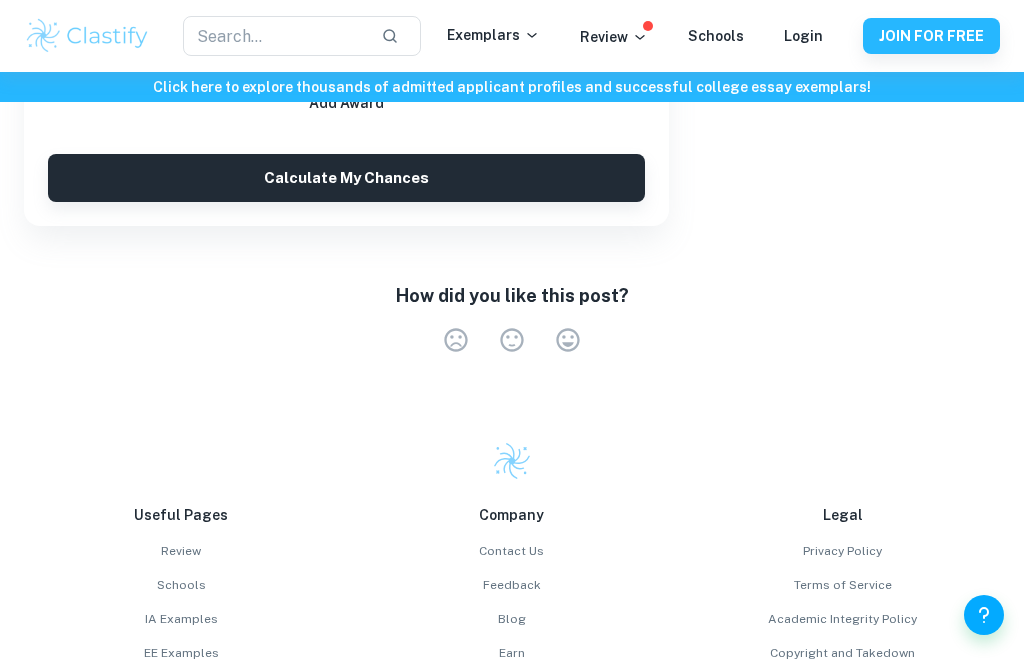 type on "Stem" 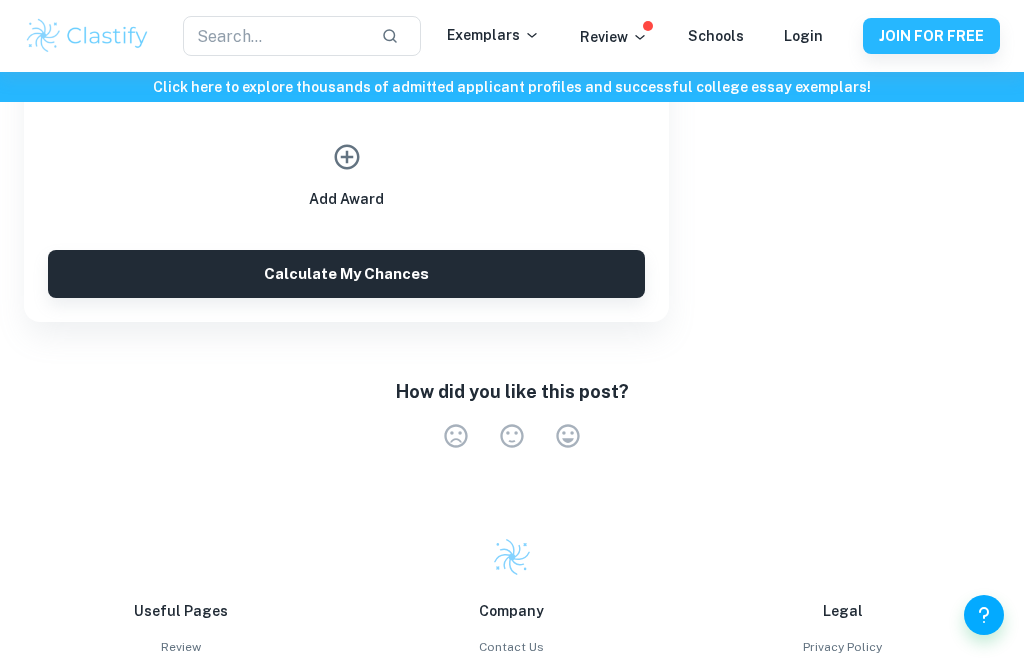 click on "Calculate My Chances" at bounding box center [346, 274] 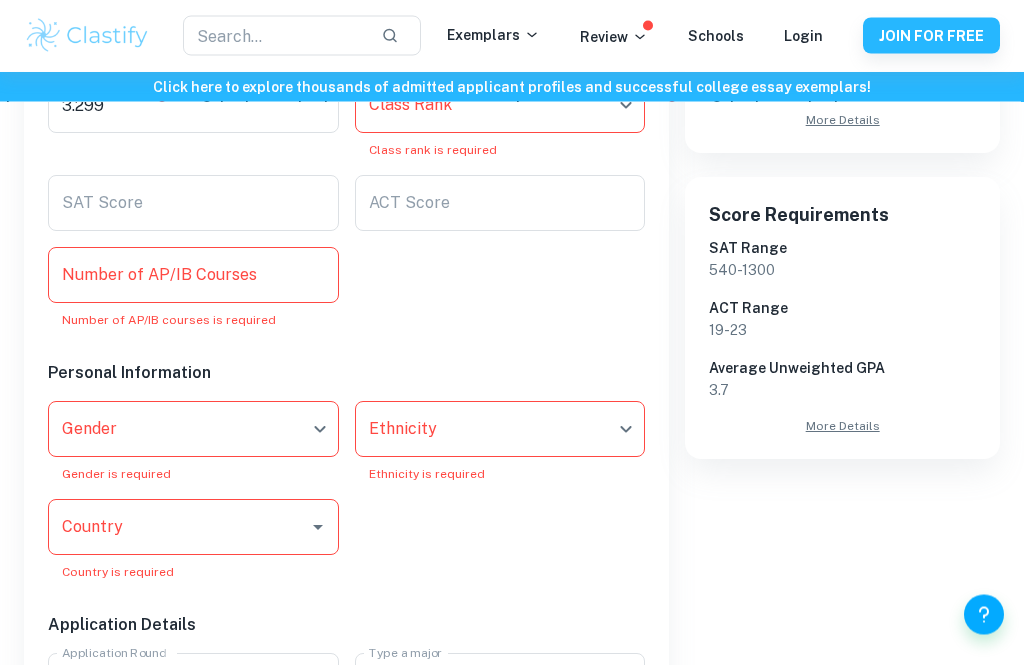 scroll, scrollTop: 566, scrollLeft: 0, axis: vertical 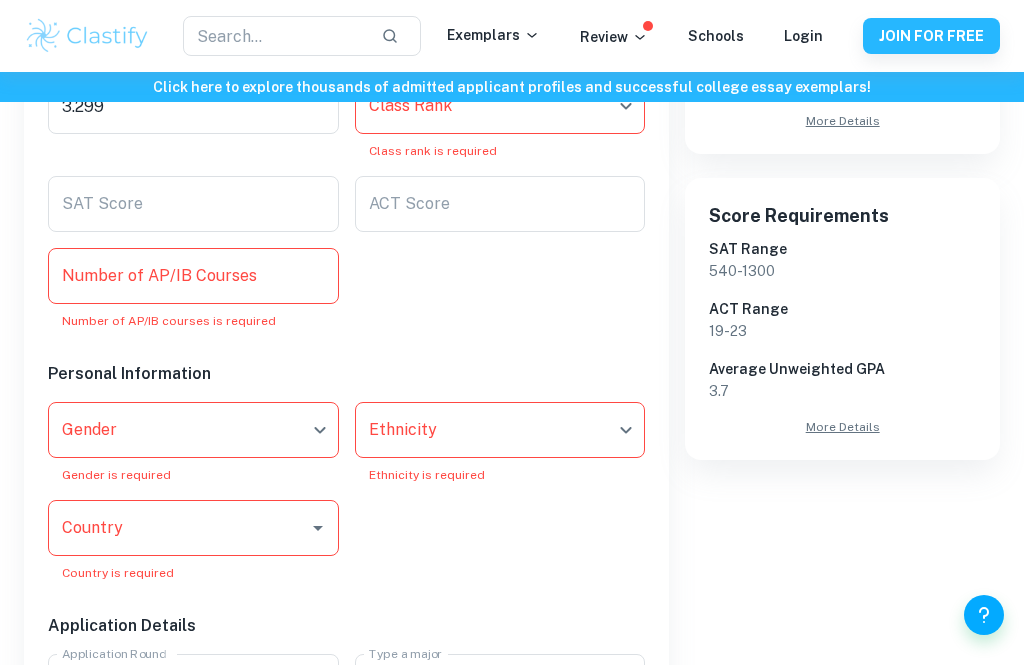 click on "Number of AP/IB Courses Number of AP/IB Courses Number of AP/IB courses is required" at bounding box center [193, 289] 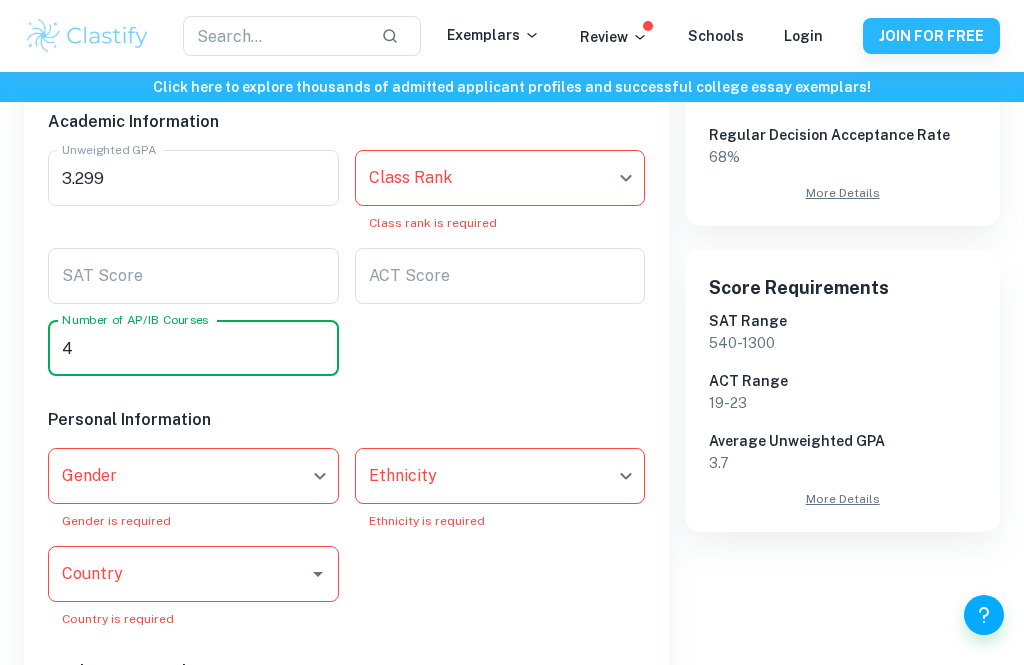 type on "4" 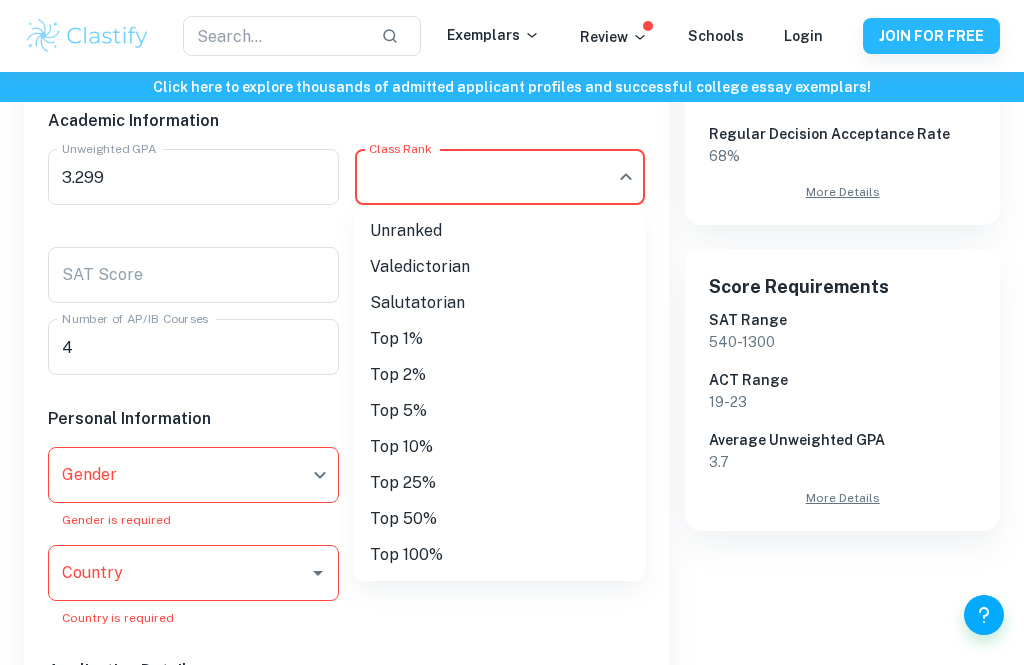 click on "Unranked" at bounding box center [499, 231] 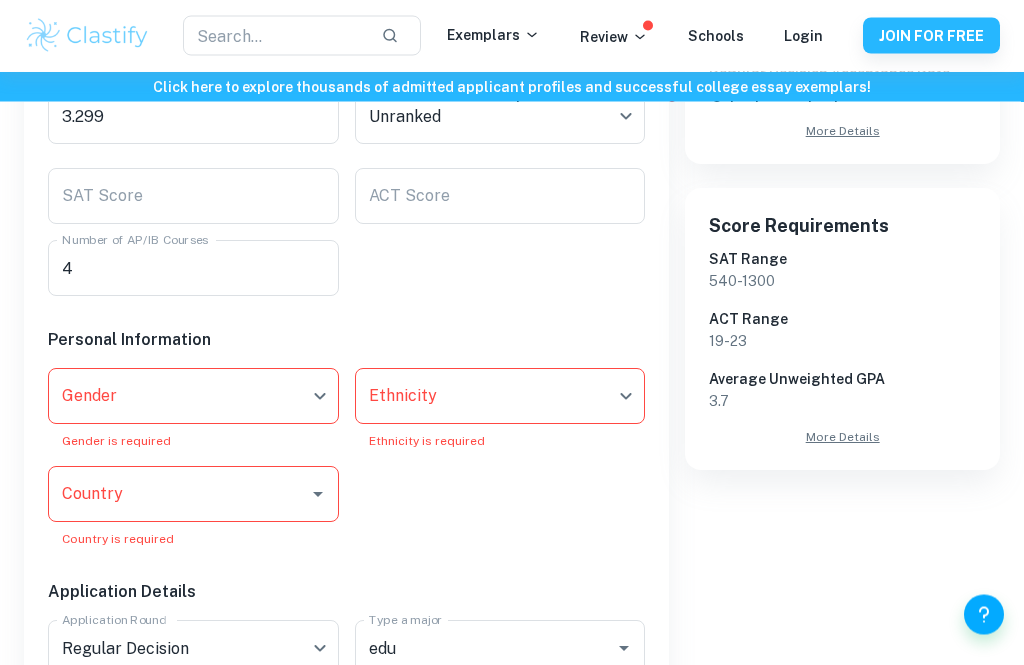scroll, scrollTop: 559, scrollLeft: 0, axis: vertical 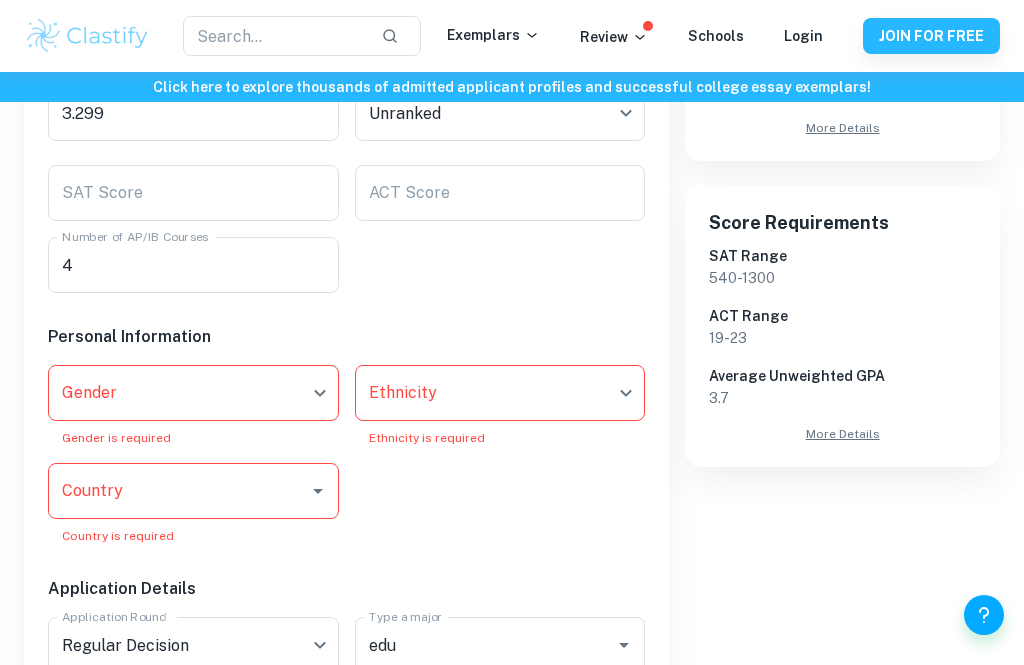click on "We value your privacy We use cookies to enhance your browsing experience, serve personalised ads or content, and analyse our traffic. By clicking "Accept All", you consent to our use of cookies.   Cookie Policy Customise   Reject All   Accept All   Customise Consent Preferences   We use cookies to help you navigate efficiently and perform certain functions. You will find detailed information about all cookies under each consent category below. The cookies that are categorised as "Necessary" are stored on your browser as they are essential for enabling the basic functionalities of the site. ...  Show more For more information on how Google's third-party cookies operate and handle your data, see:   Google Privacy Policy Necessary Always Active Necessary cookies are required to enable the basic features of this site, such as providing secure log-in or adjusting your consent preferences. These cookies do not store any personally identifiable data. Functional Analytics Performance Advertisement Uncategorised" at bounding box center [512, -155] 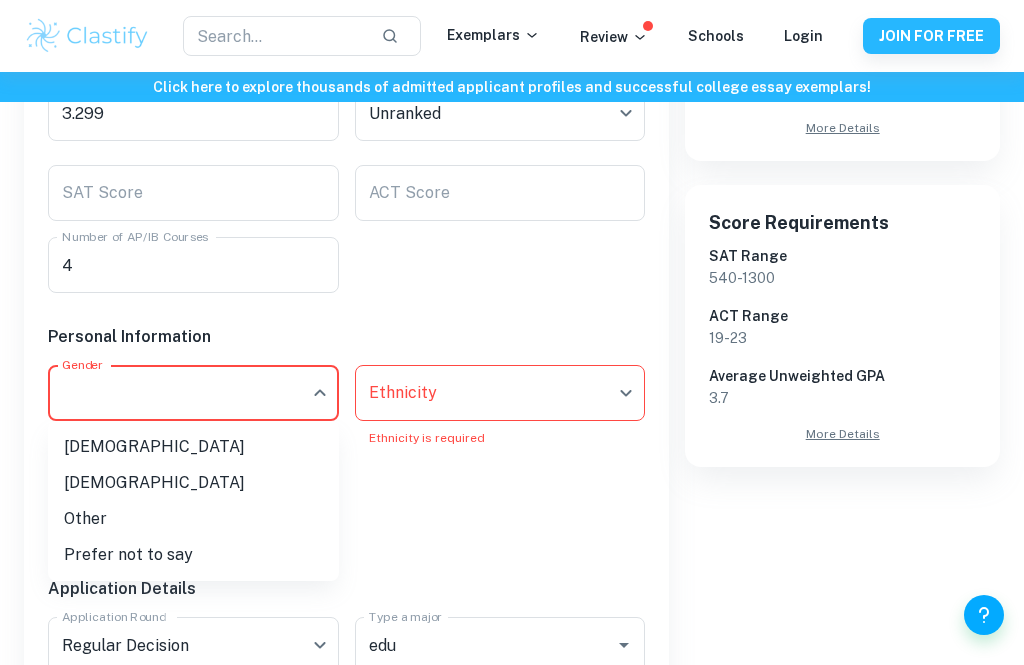click on "[DEMOGRAPHIC_DATA]" at bounding box center (193, 483) 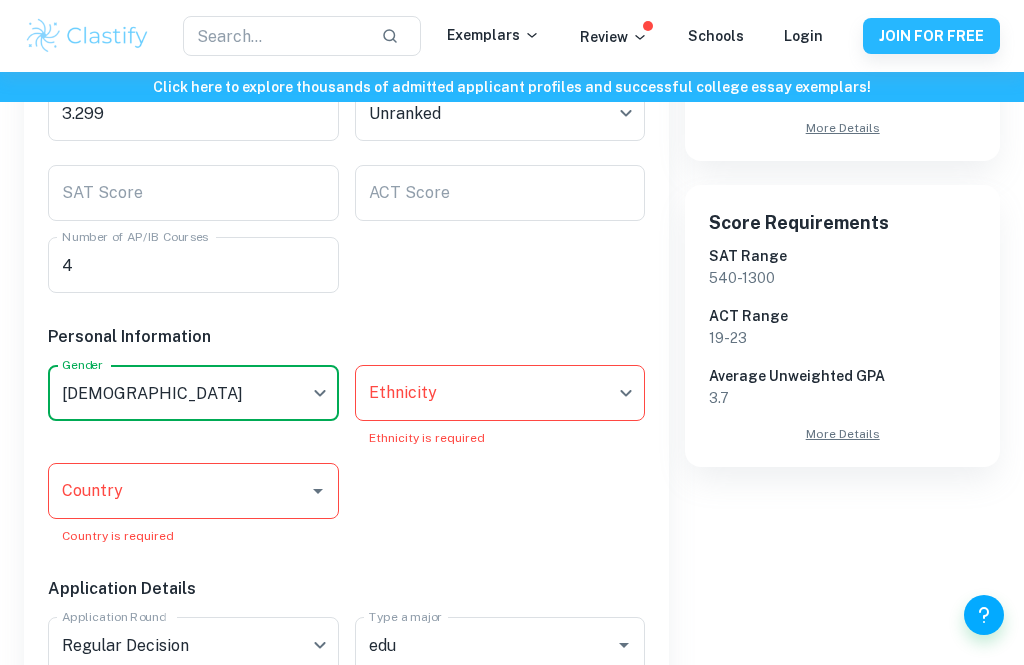 click on "We value your privacy We use cookies to enhance your browsing experience, serve personalised ads or content, and analyse our traffic. By clicking "Accept All", you consent to our use of cookies.   Cookie Policy Customise   Reject All   Accept All   Customise Consent Preferences   We use cookies to help you navigate efficiently and perform certain functions. You will find detailed information about all cookies under each consent category below. The cookies that are categorised as "Necessary" are stored on your browser as they are essential for enabling the basic functionalities of the site. ...  Show more For more information on how Google's third-party cookies operate and handle your data, see:   Google Privacy Policy Necessary Always Active Necessary cookies are required to enable the basic features of this site, such as providing secure log-in or adjusting your consent preferences. These cookies do not store any personally identifiable data. Functional Analytics Performance Advertisement Uncategorised" at bounding box center (512, -155) 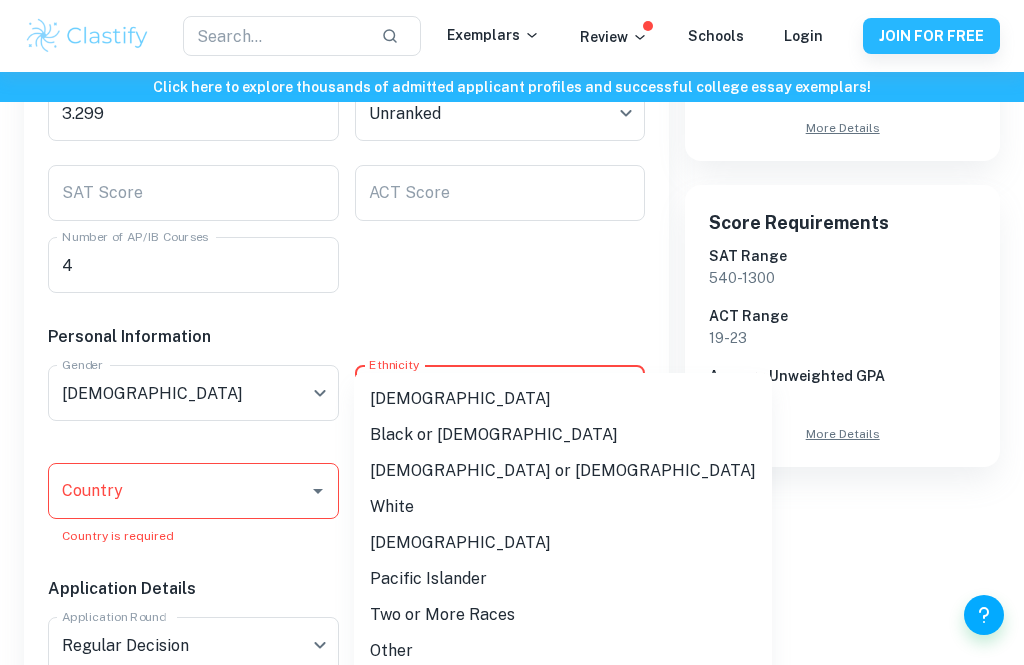 click on "White" at bounding box center [563, 507] 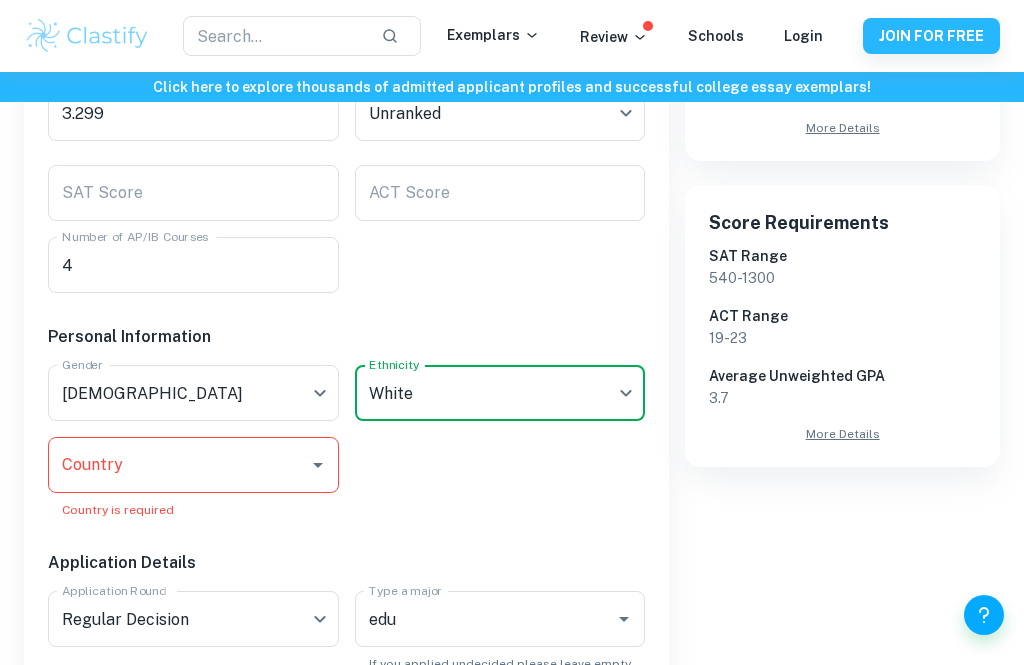 click on "Country Country Country is required" at bounding box center [193, 478] 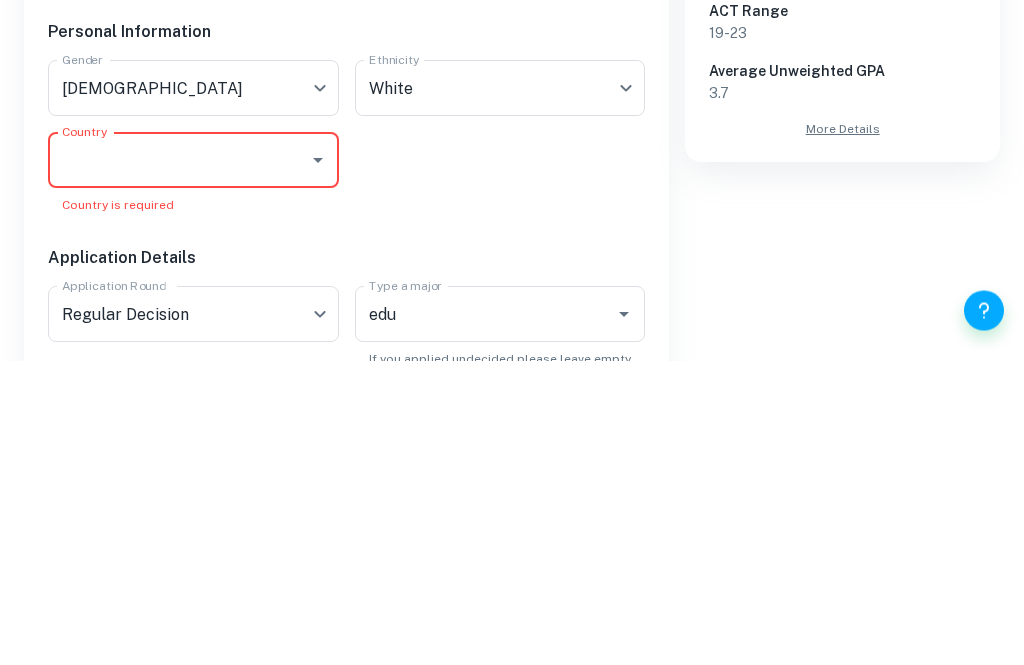 click on "Country" at bounding box center [178, 465] 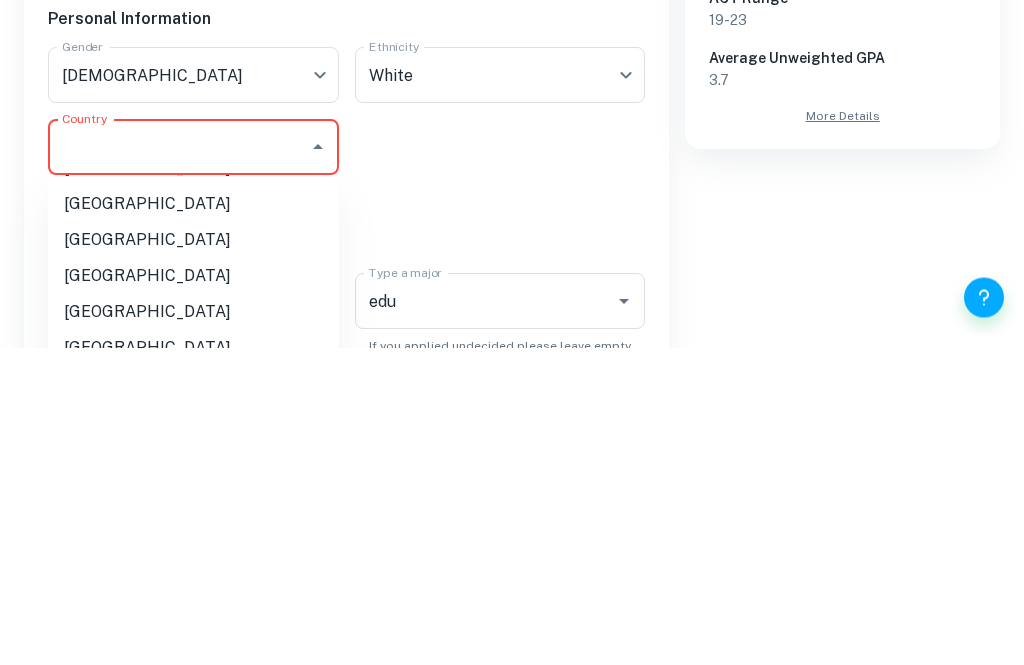 scroll, scrollTop: 6639, scrollLeft: 0, axis: vertical 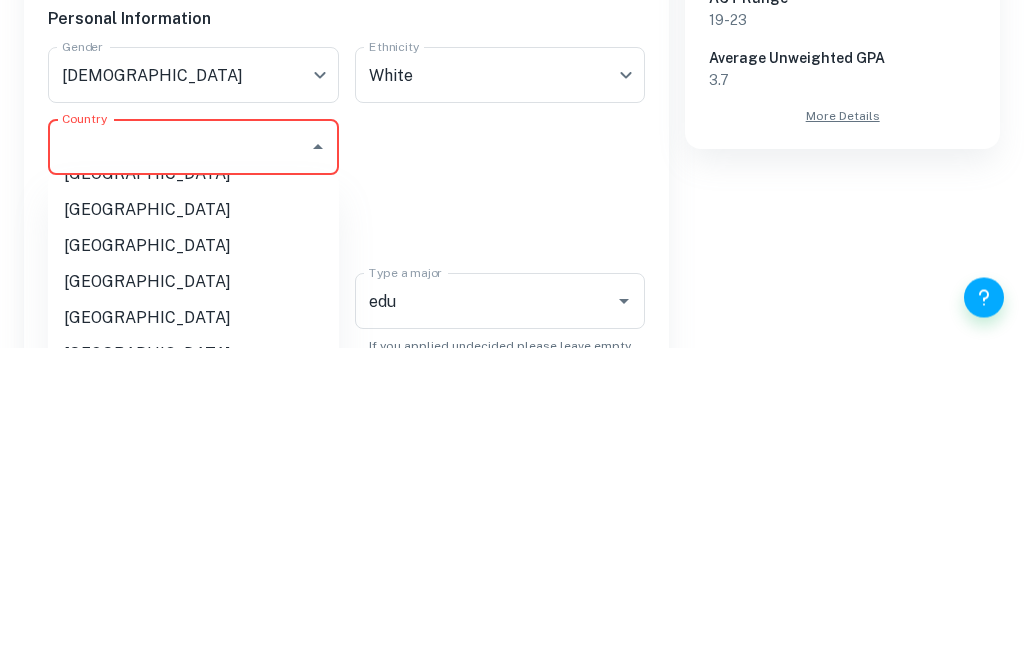 click on "[GEOGRAPHIC_DATA]" at bounding box center [193, 672] 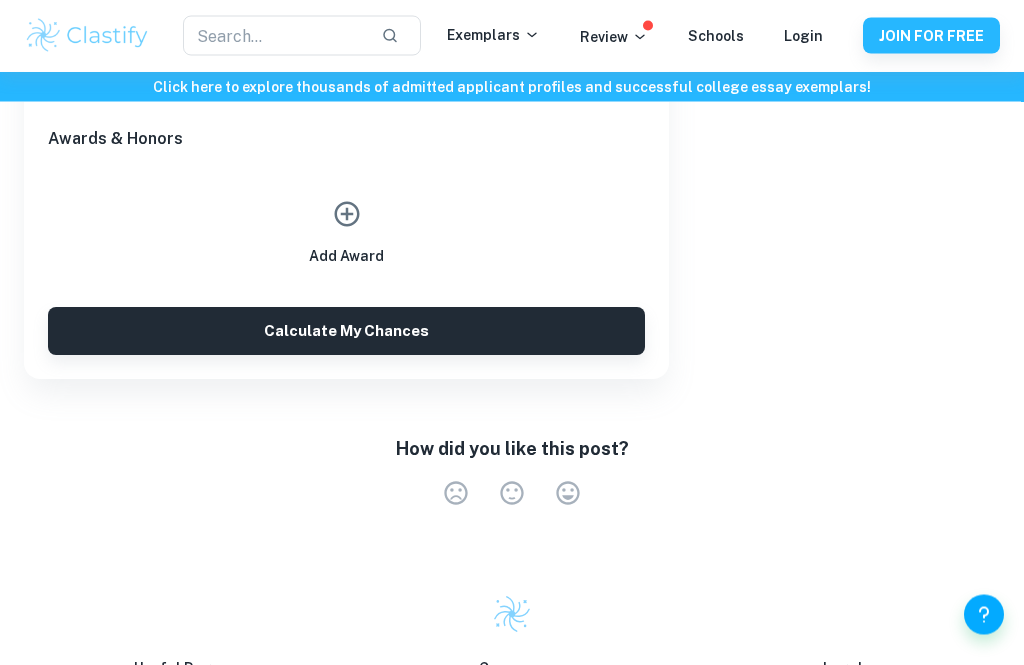 scroll, scrollTop: 1793, scrollLeft: 0, axis: vertical 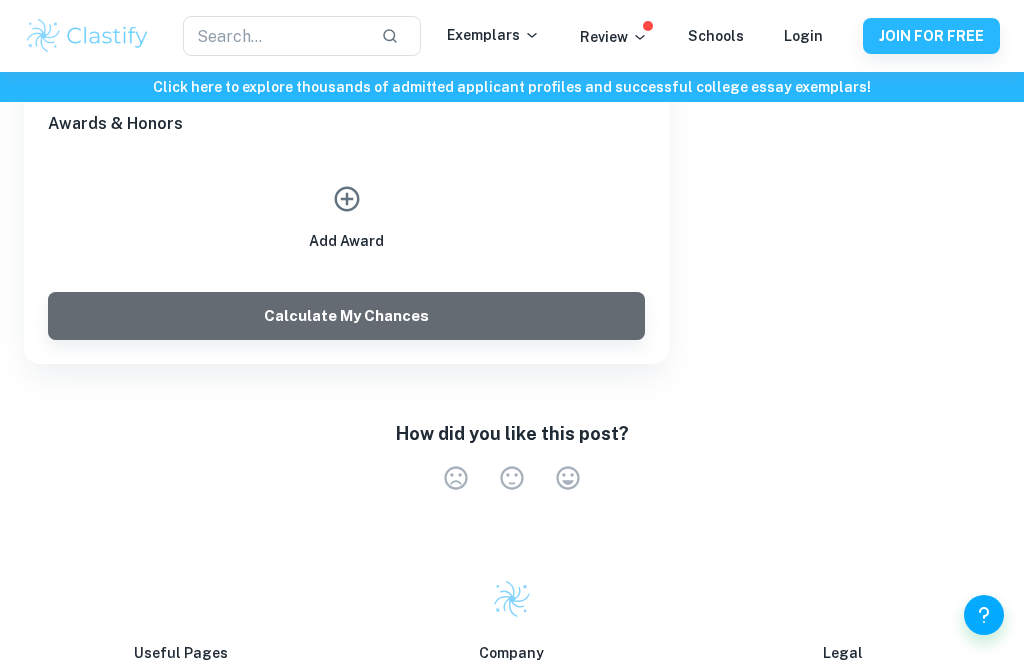 click on "Calculate My Chances" at bounding box center (346, 316) 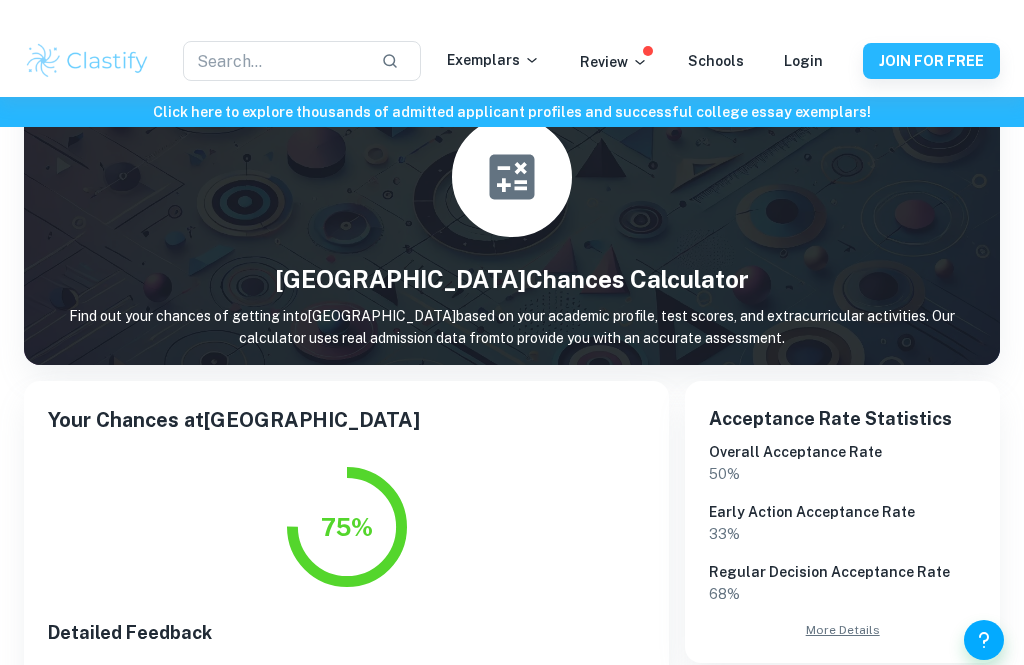 scroll, scrollTop: 55, scrollLeft: 0, axis: vertical 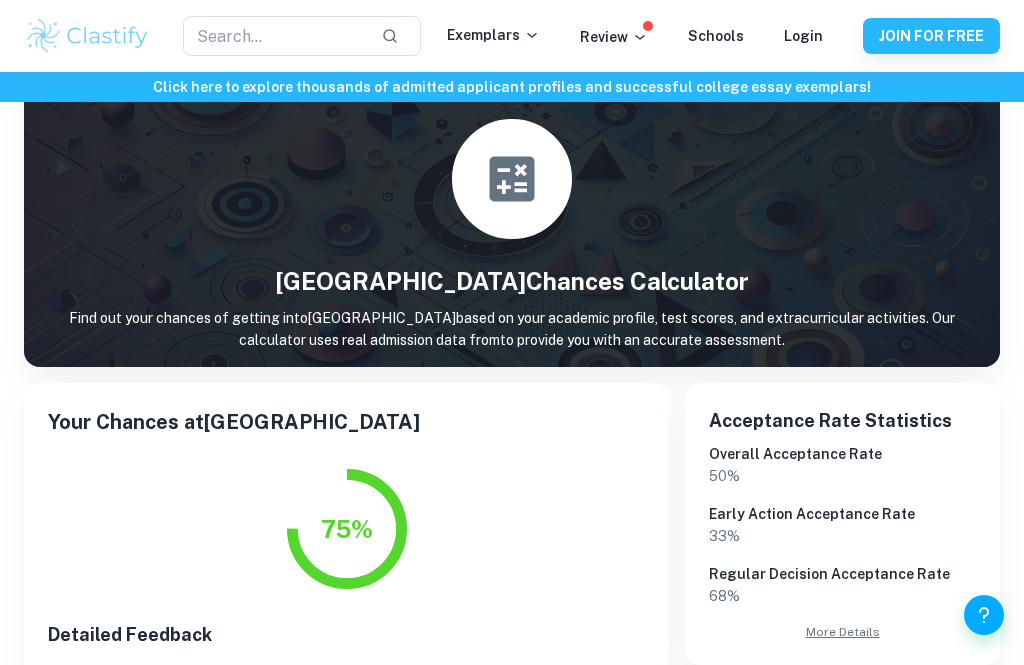 click on "Schools" at bounding box center [716, 36] 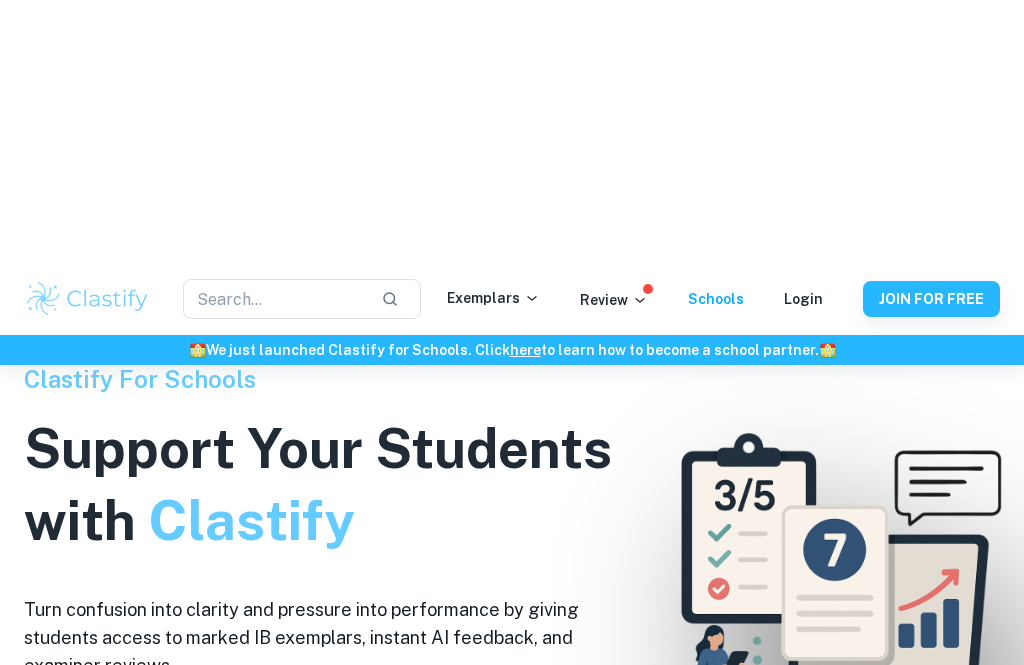 scroll, scrollTop: 0, scrollLeft: 0, axis: both 